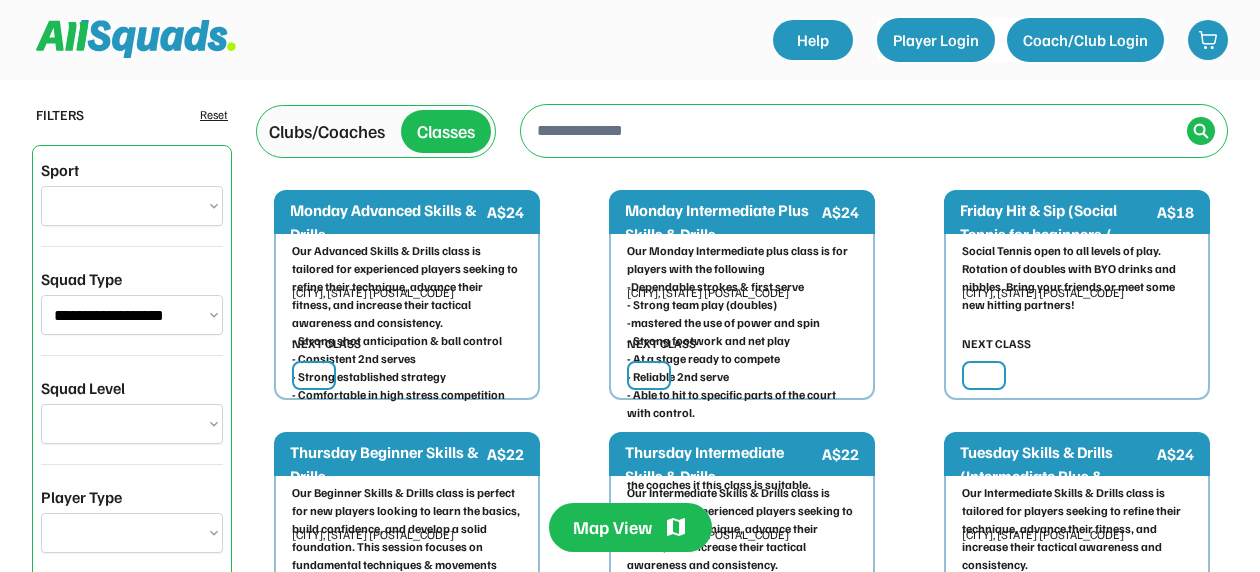 scroll, scrollTop: 0, scrollLeft: 0, axis: both 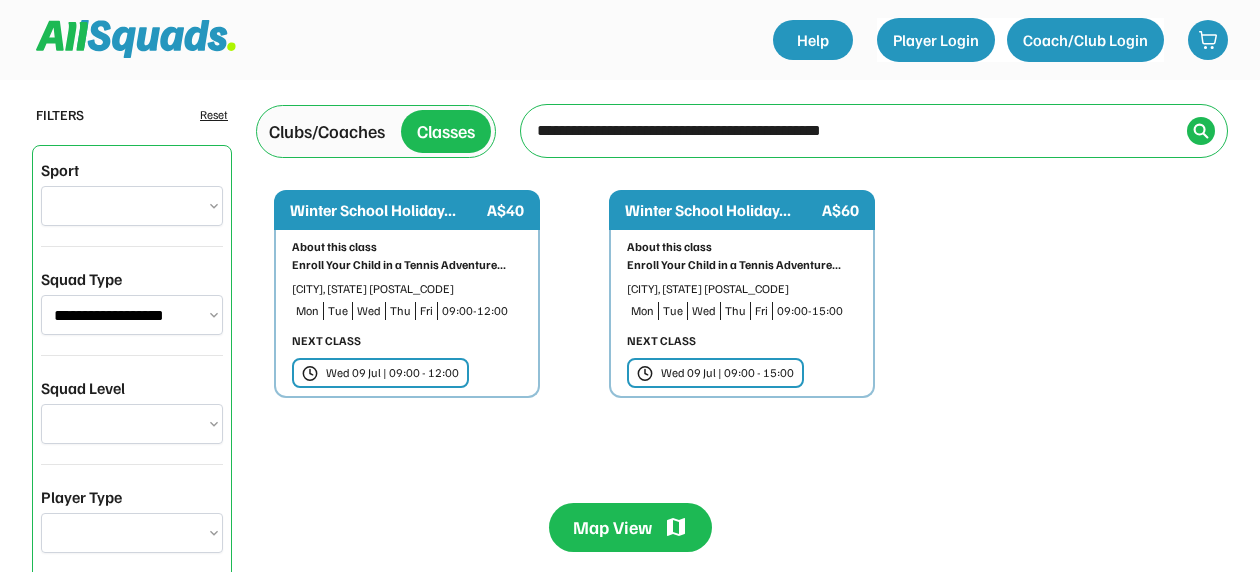 click on "Winter School Holiday..." at bounding box center (386, 210) 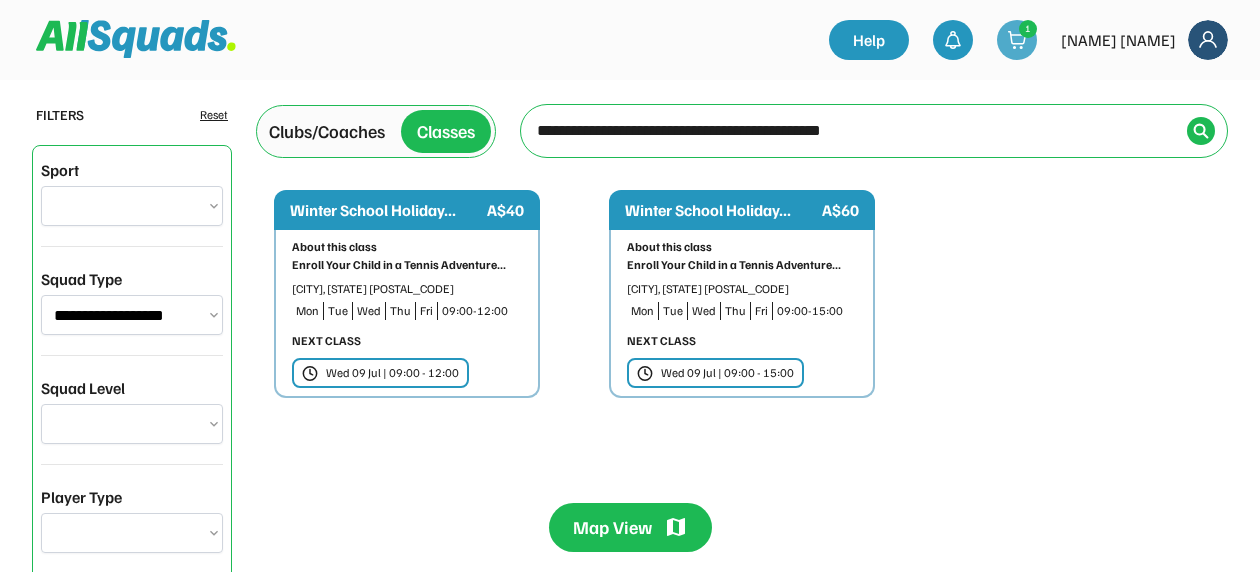 click at bounding box center [1017, 40] 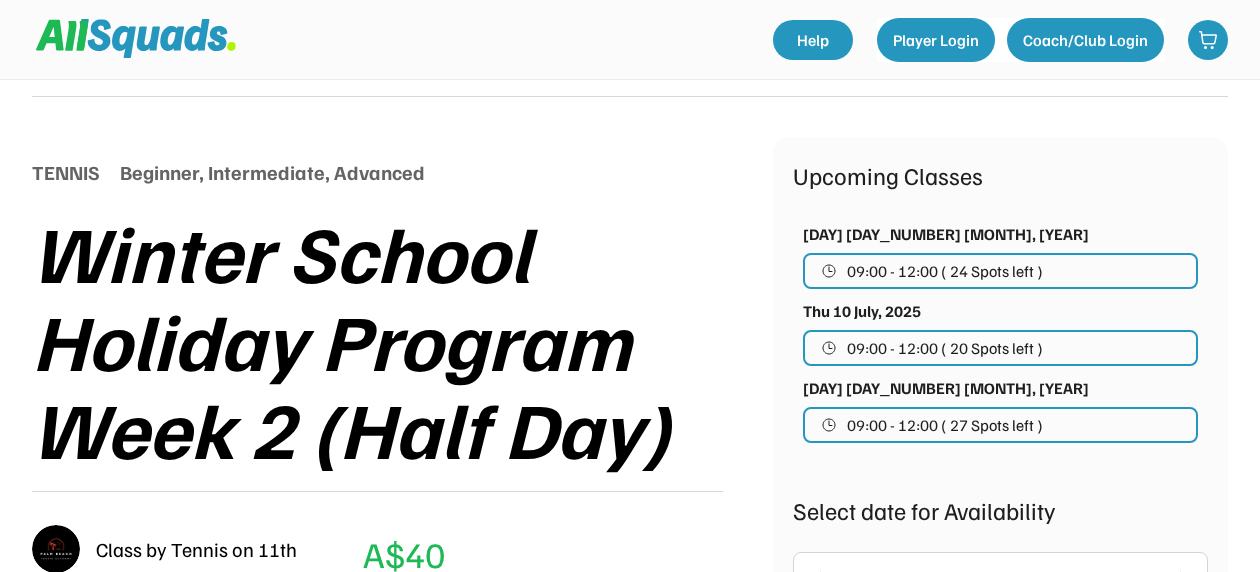 scroll, scrollTop: 193, scrollLeft: 0, axis: vertical 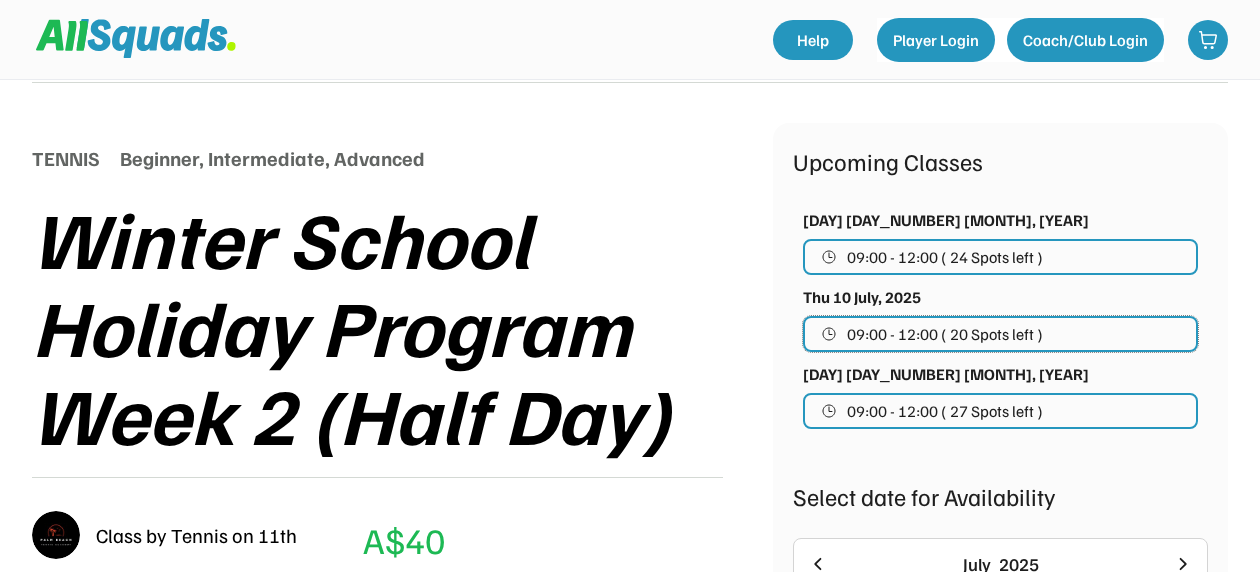 click on "09:00 - 12:00  ( 20 Spots left )" at bounding box center [945, 334] 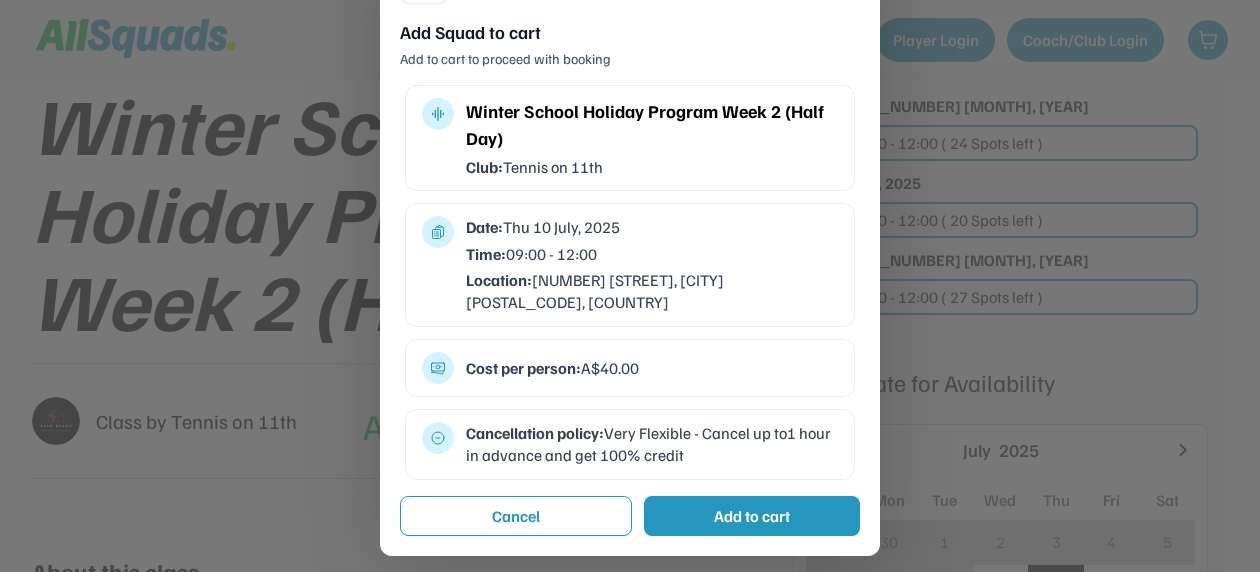 scroll, scrollTop: 309, scrollLeft: 0, axis: vertical 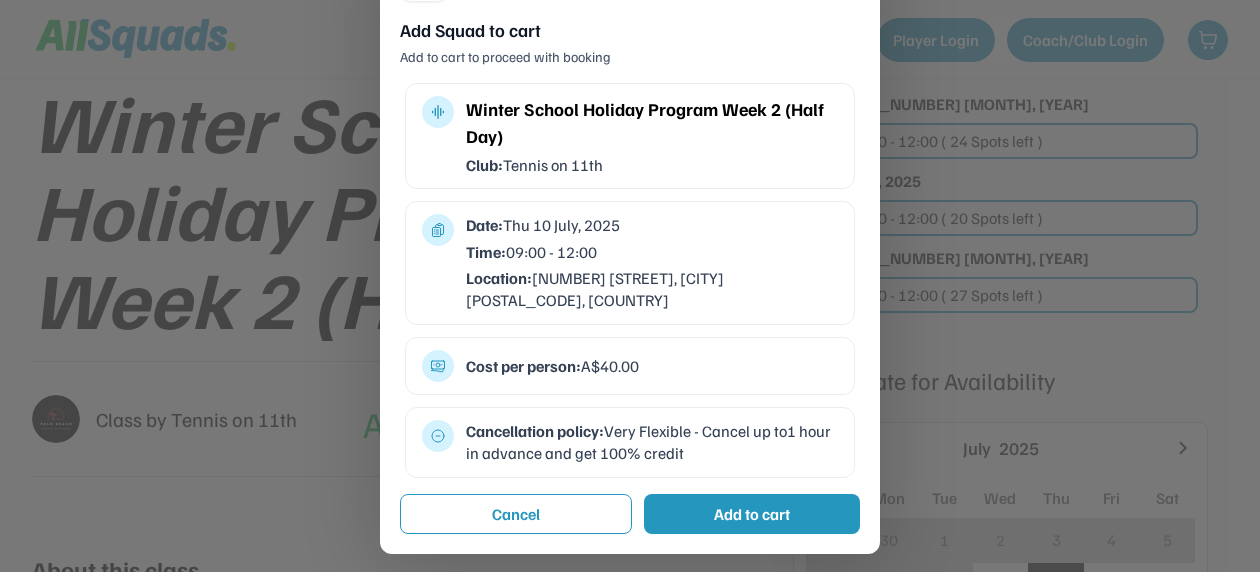 click on "Add to cart" at bounding box center (752, 514) 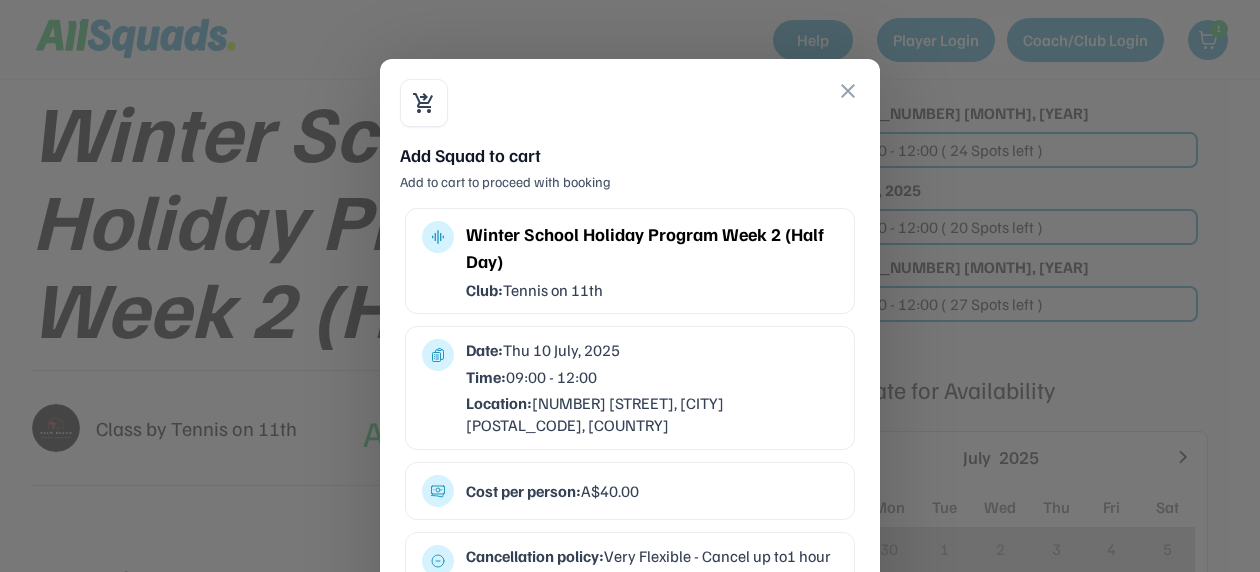 scroll, scrollTop: 294, scrollLeft: 0, axis: vertical 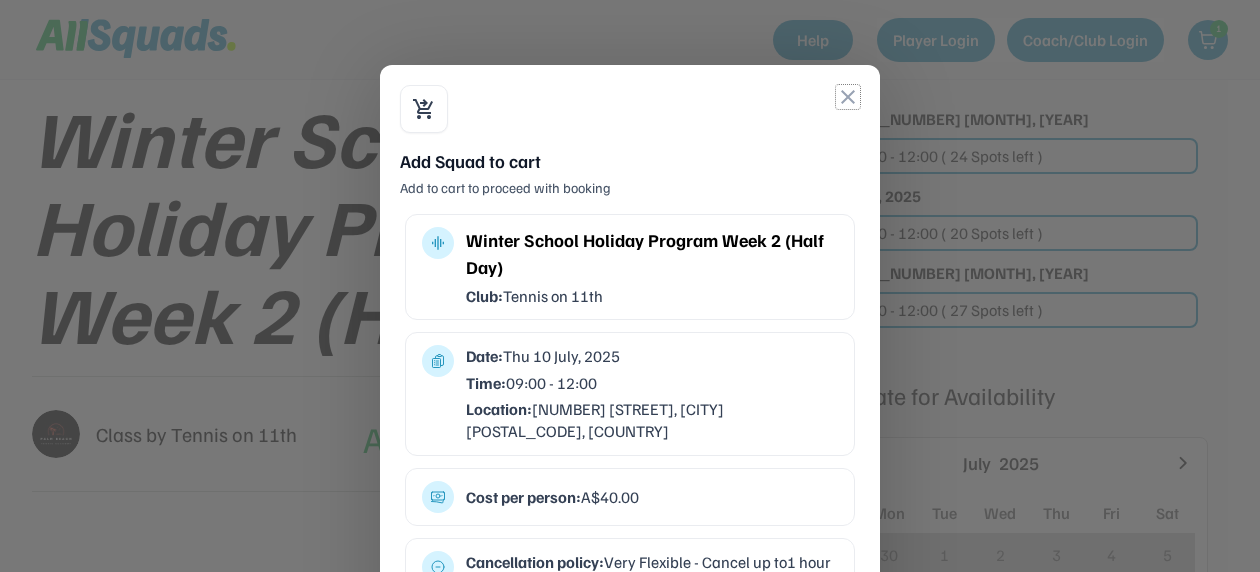 click on "close" at bounding box center [848, 97] 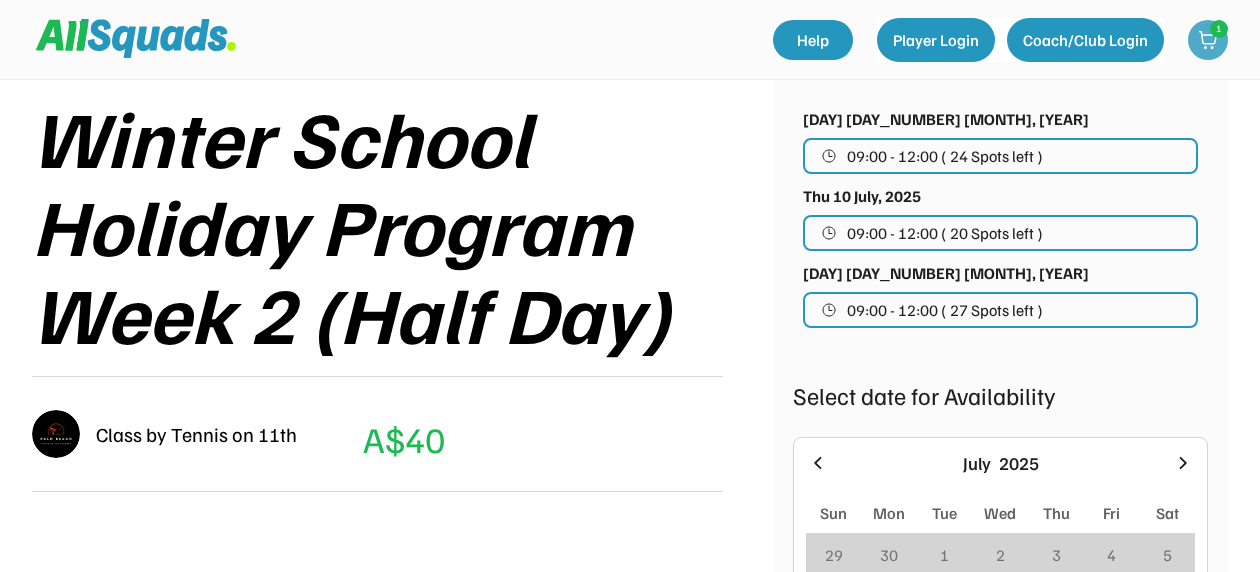click at bounding box center [1208, 40] 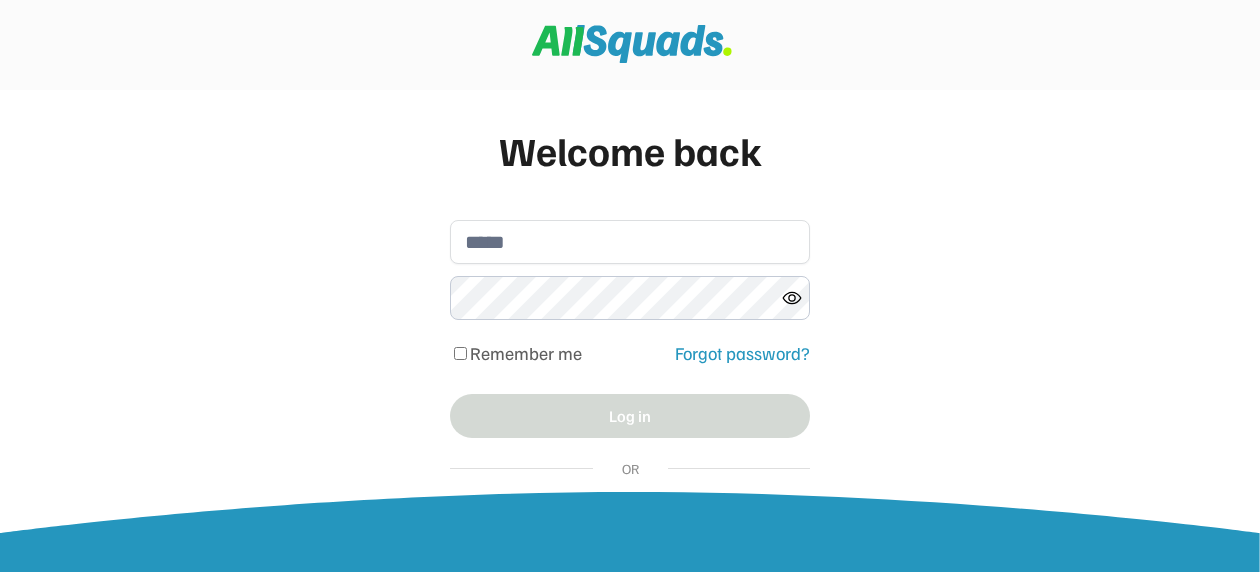 scroll, scrollTop: 0, scrollLeft: 0, axis: both 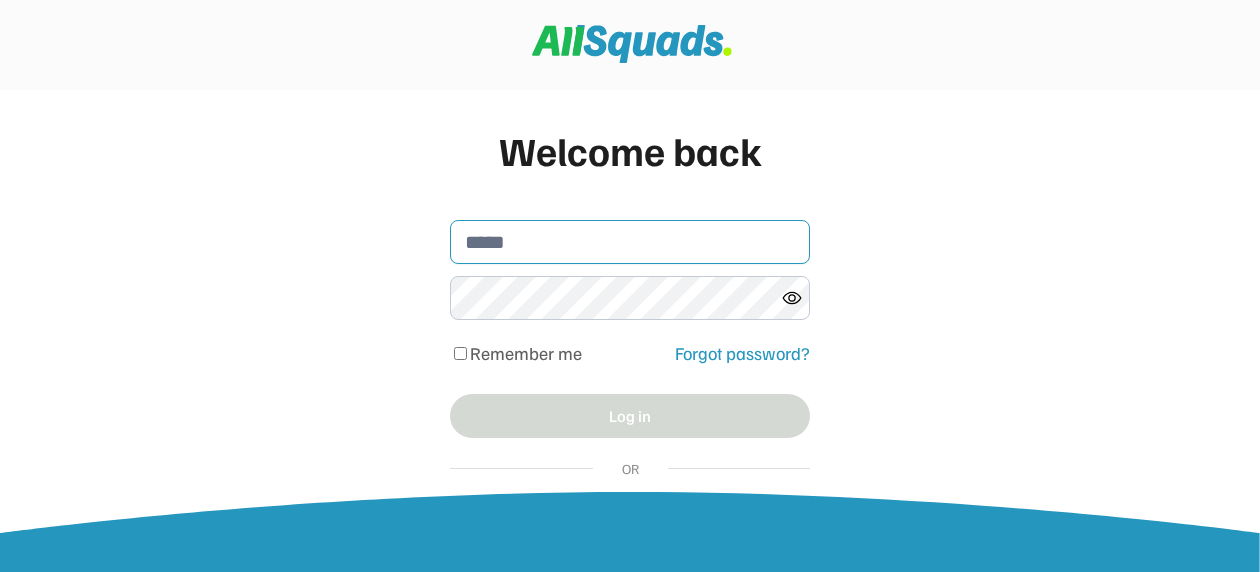 type on "**********" 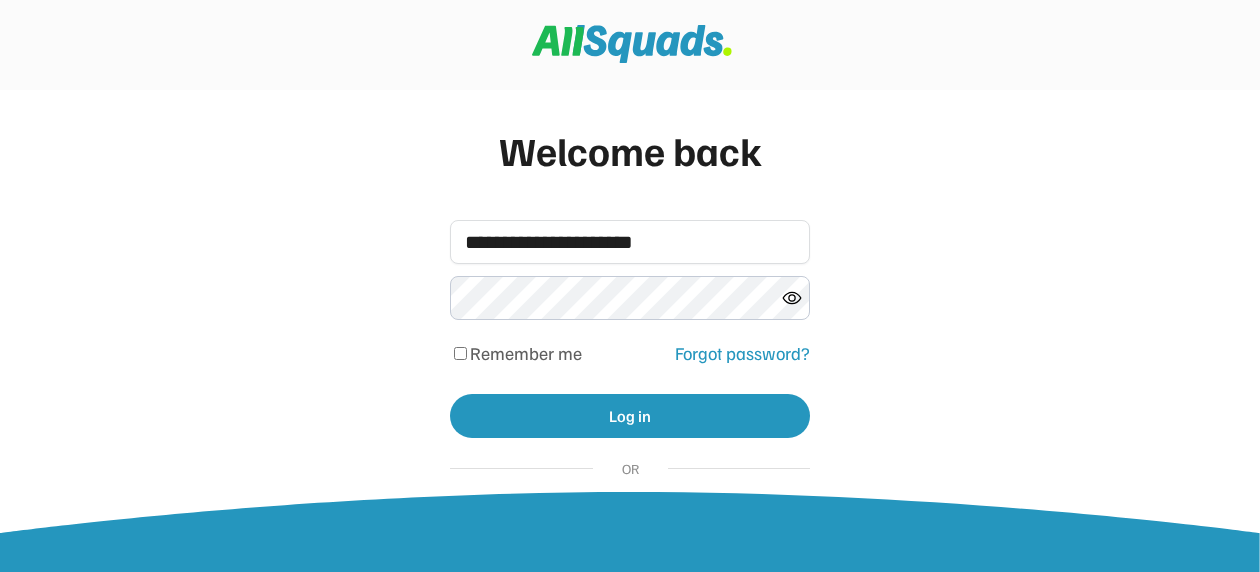 click at bounding box center (792, 297) 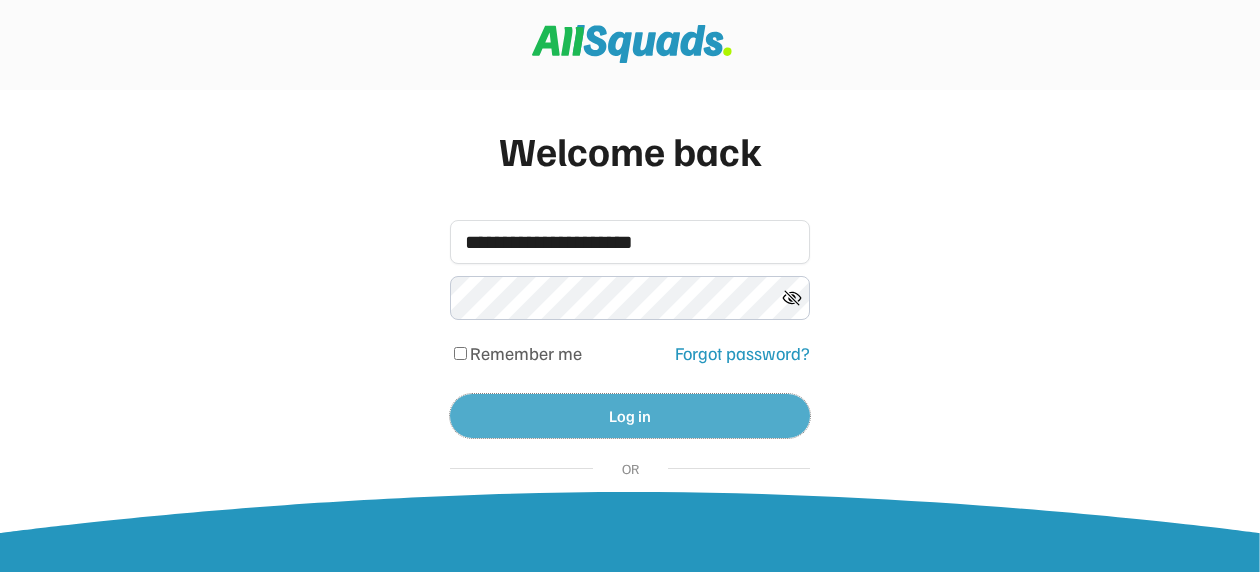 click on "Log in" at bounding box center [630, 416] 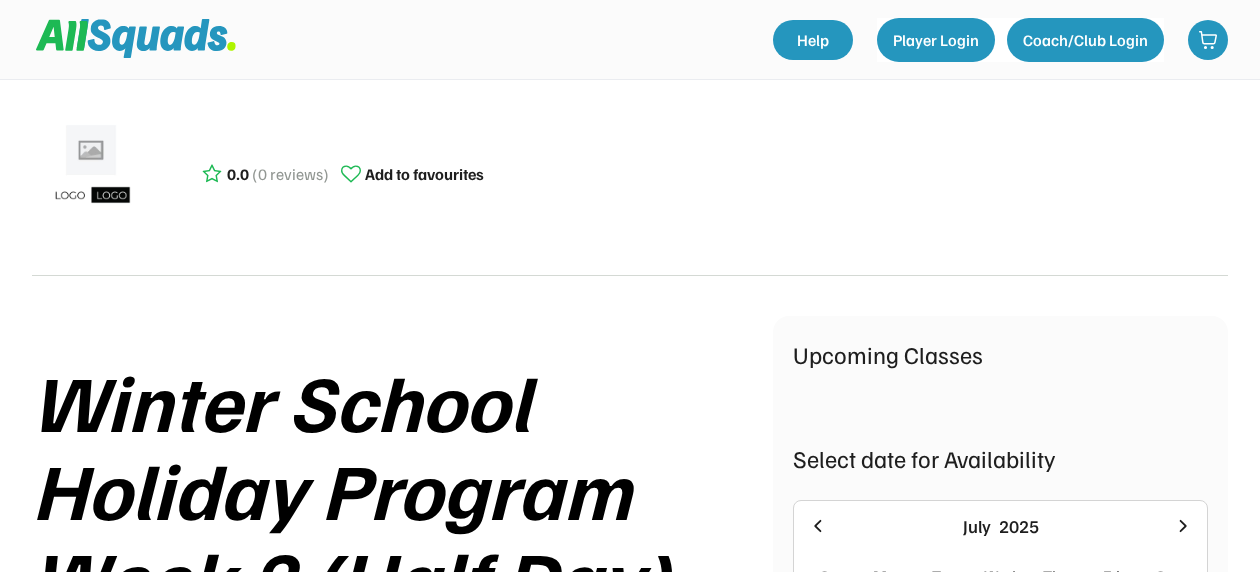 scroll, scrollTop: 294, scrollLeft: 0, axis: vertical 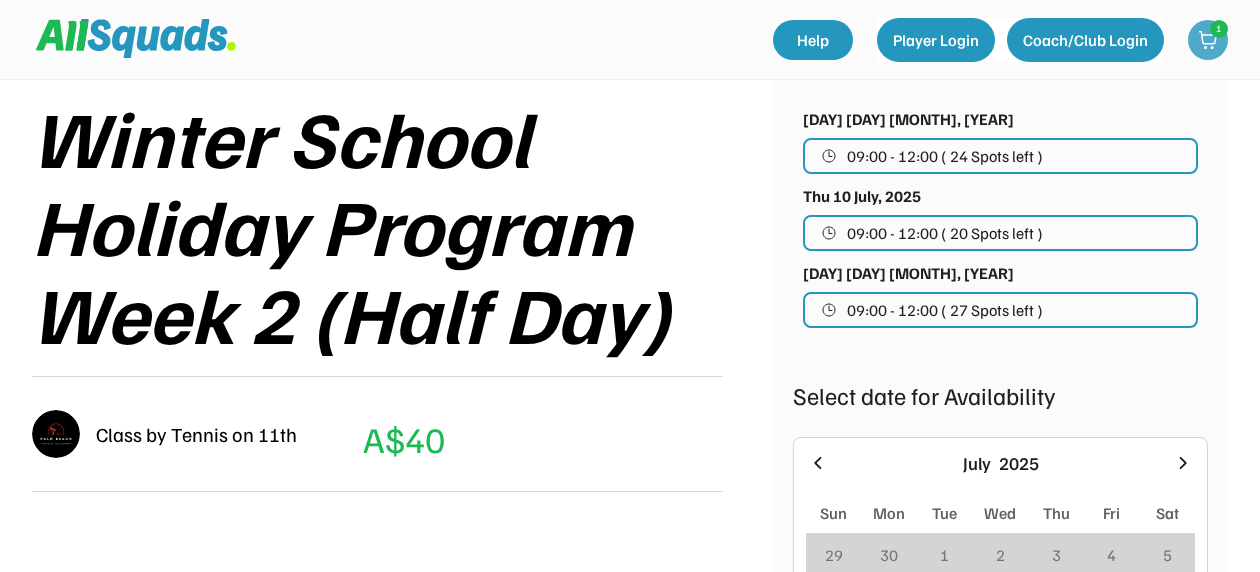 click at bounding box center (1208, 40) 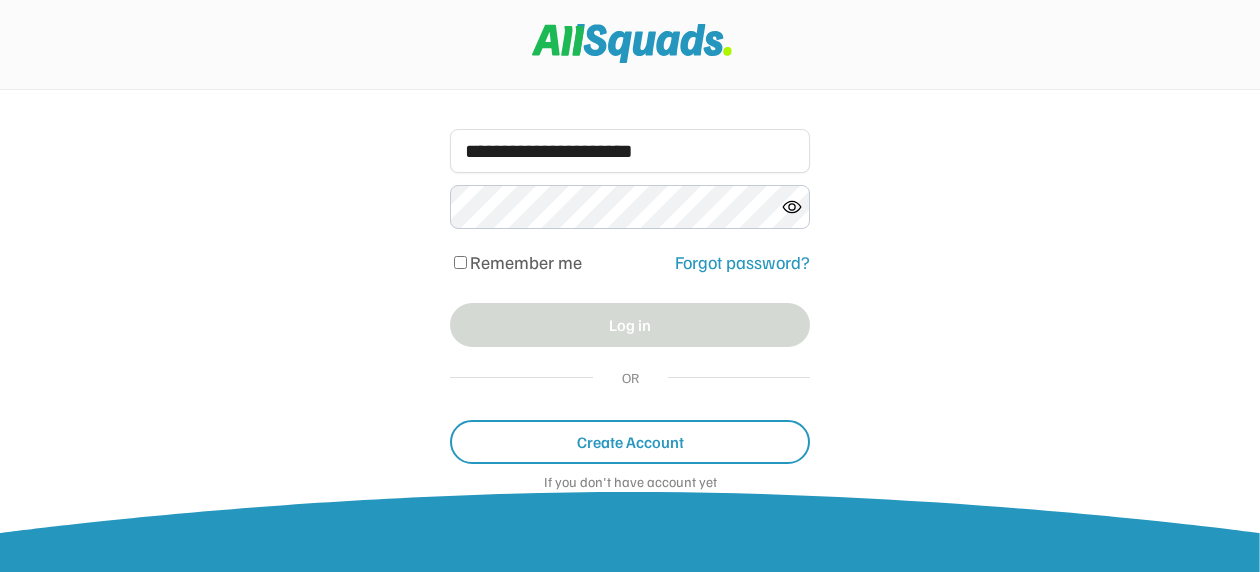 scroll, scrollTop: 102, scrollLeft: 0, axis: vertical 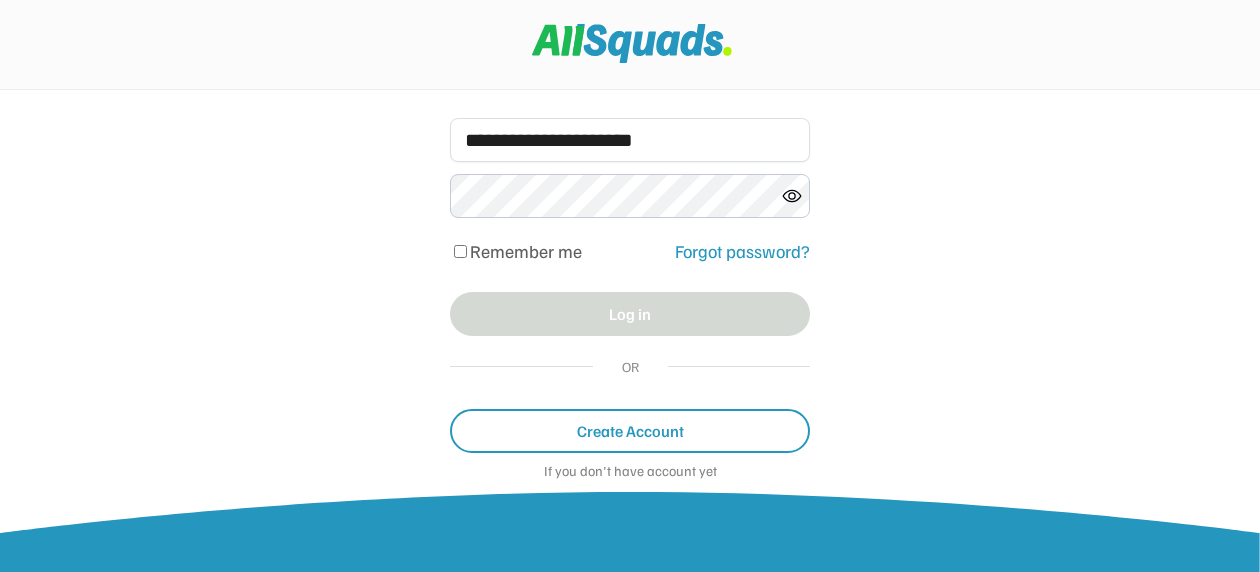click on "Create Account" at bounding box center [630, 431] 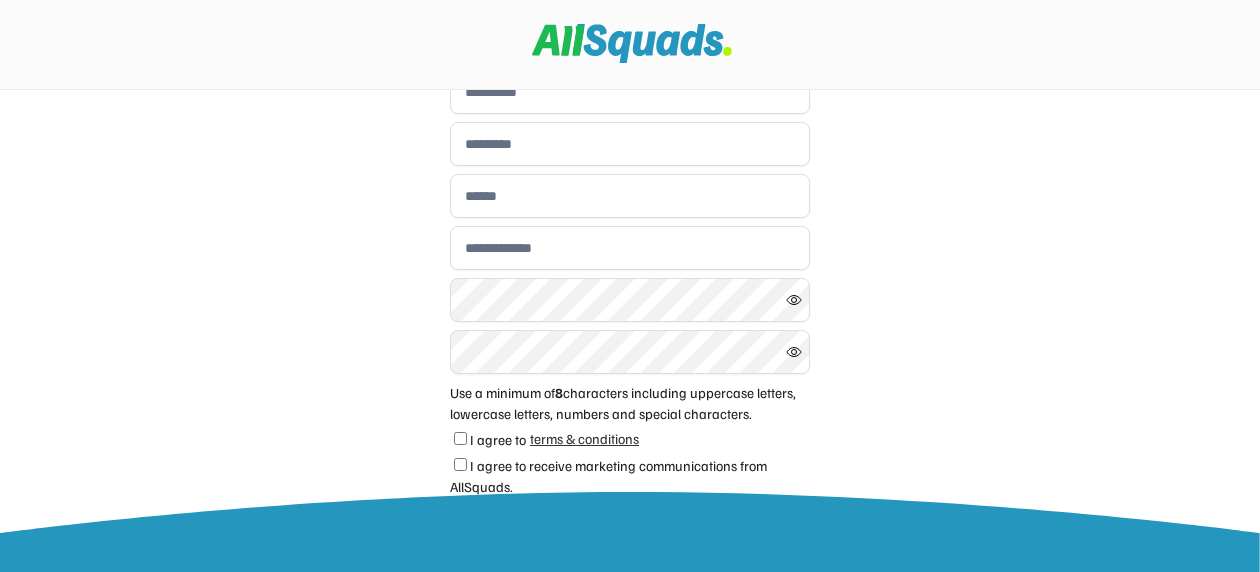 scroll, scrollTop: 0, scrollLeft: 0, axis: both 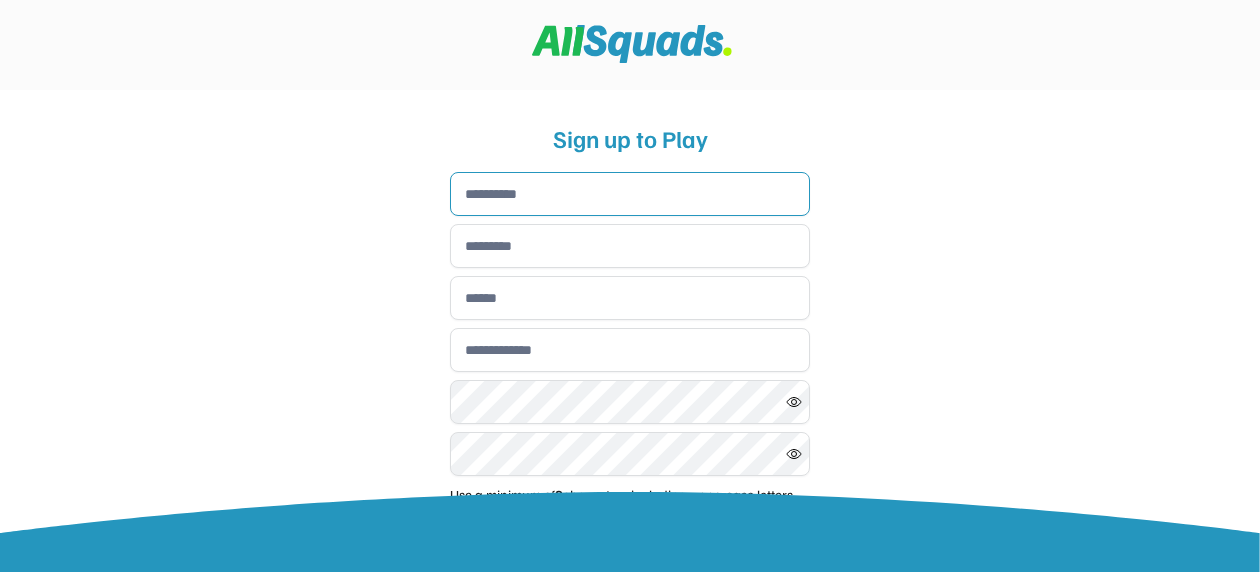 click at bounding box center (630, 194) 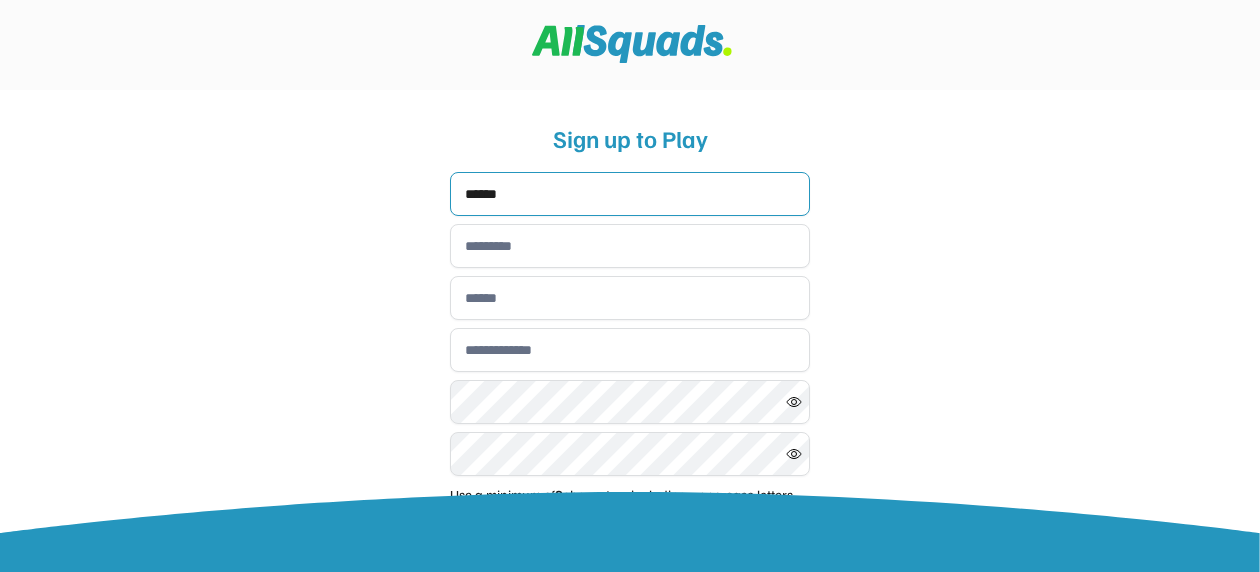 type on "*****" 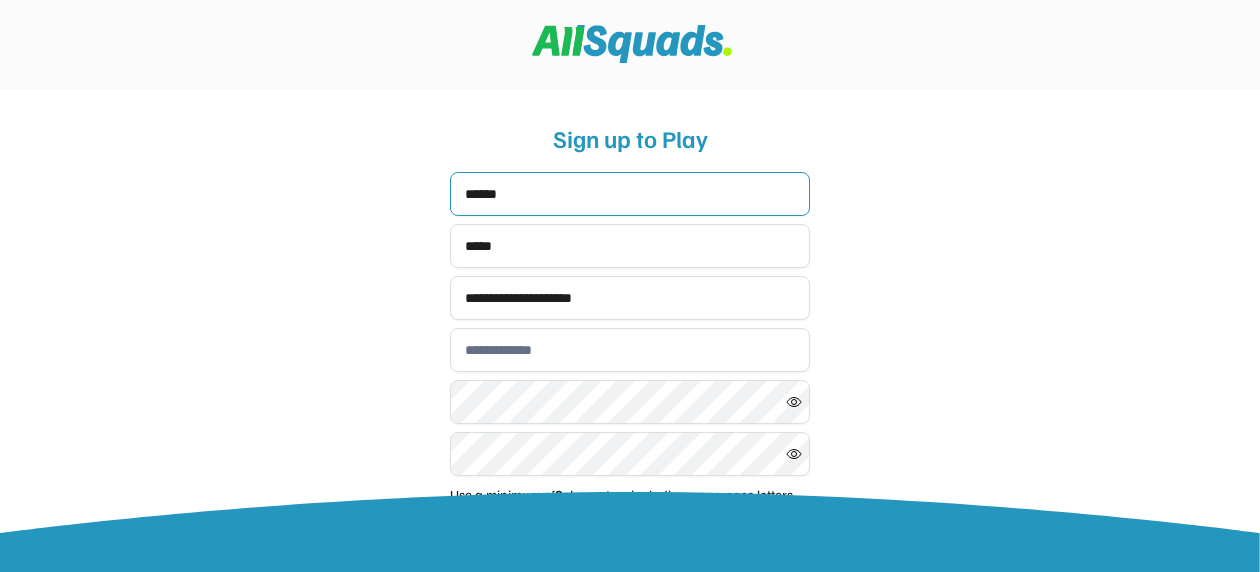 type on "**********" 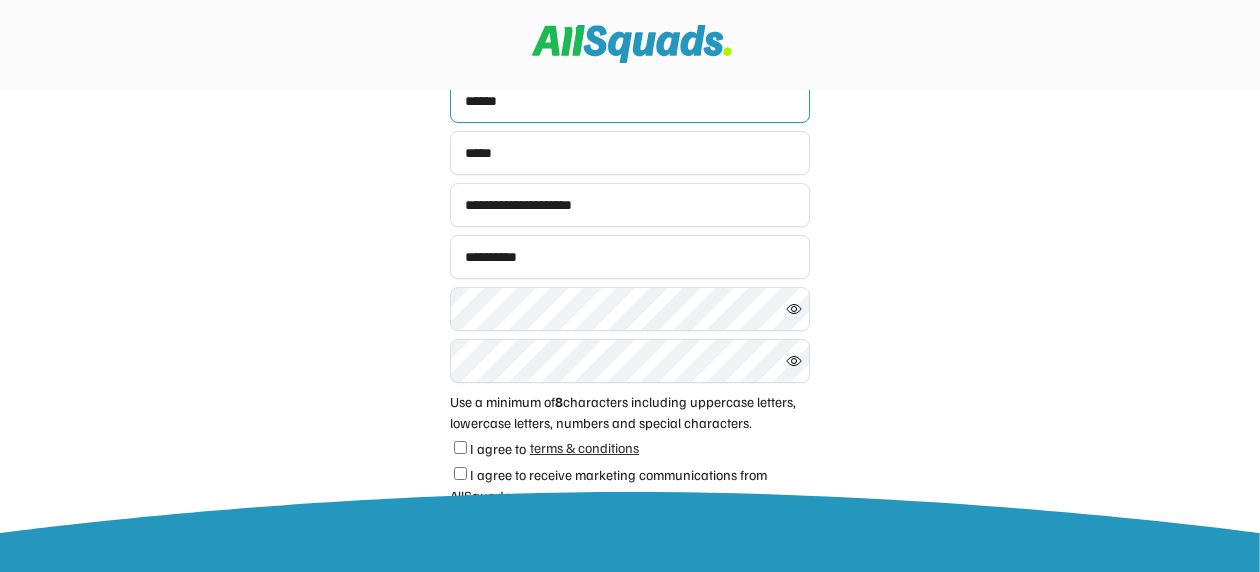 scroll, scrollTop: 98, scrollLeft: 0, axis: vertical 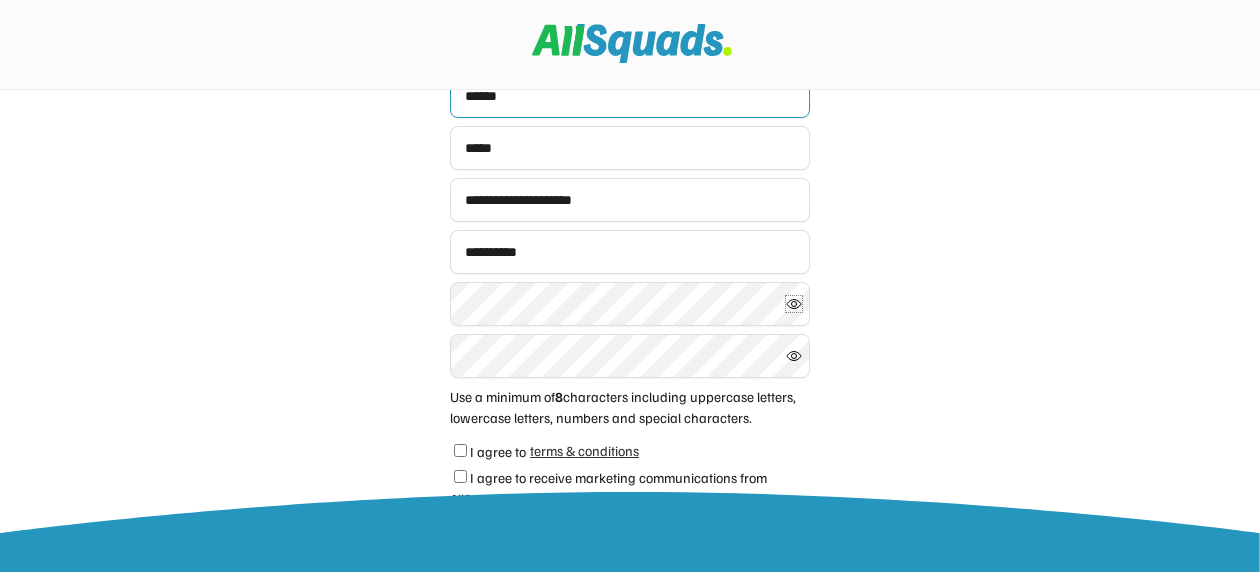 click at bounding box center (794, 304) 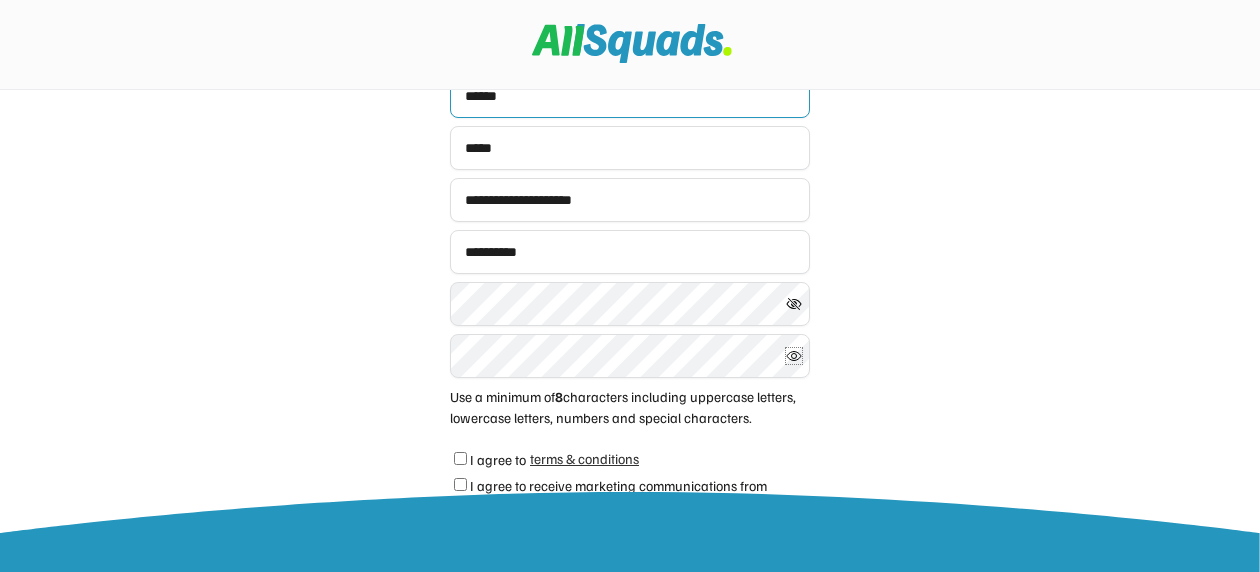click at bounding box center [794, 356] 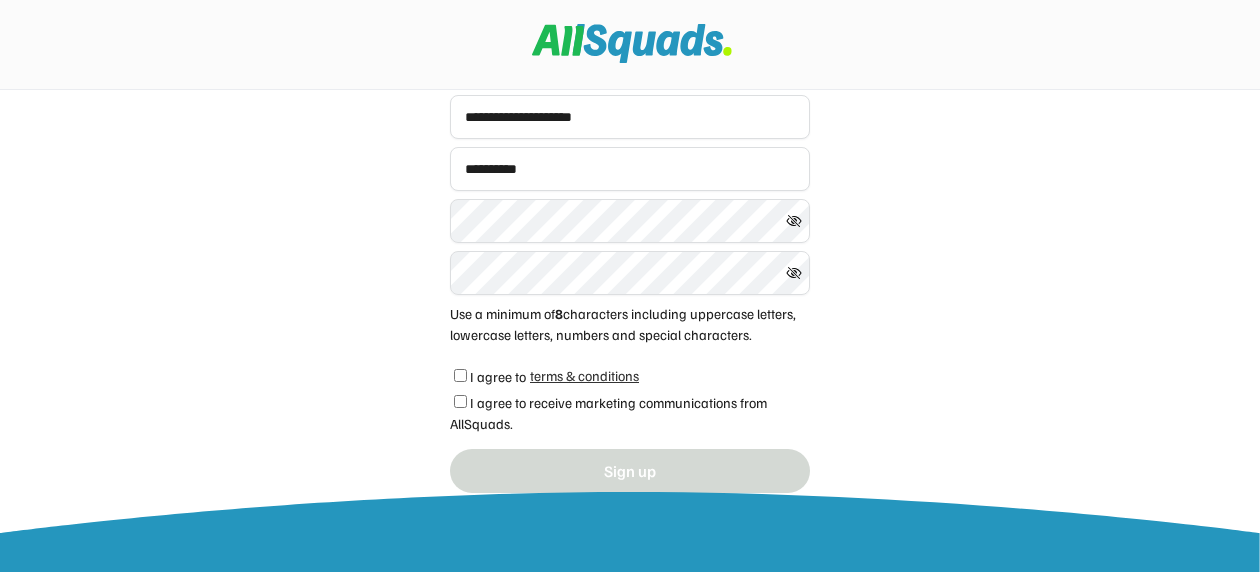 scroll, scrollTop: 188, scrollLeft: 0, axis: vertical 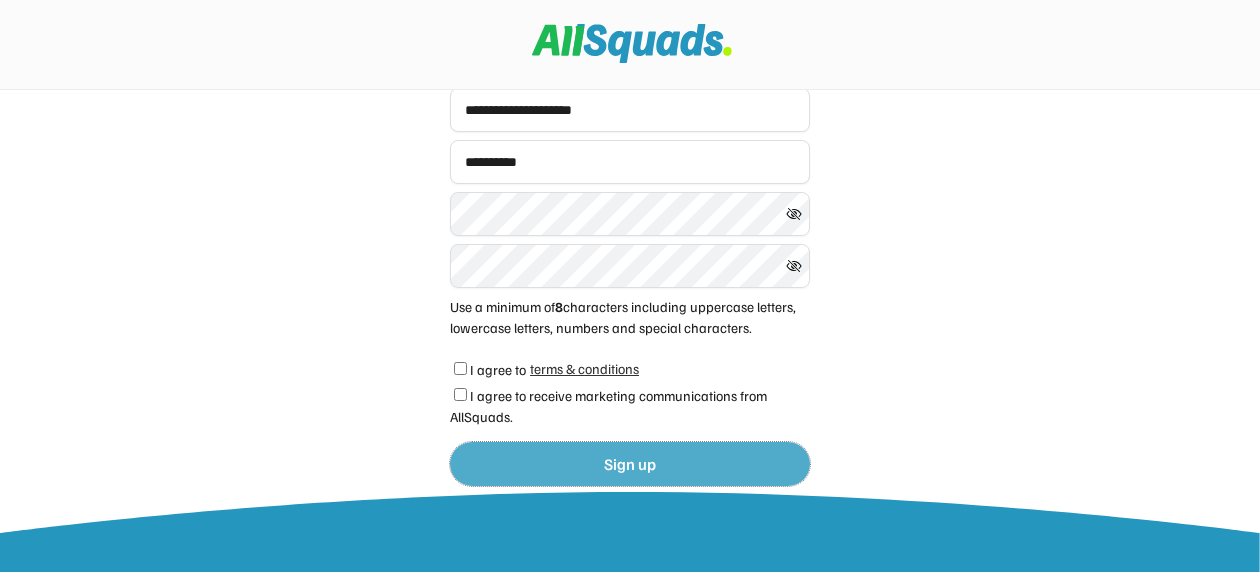 click on "Sign up" at bounding box center (630, 464) 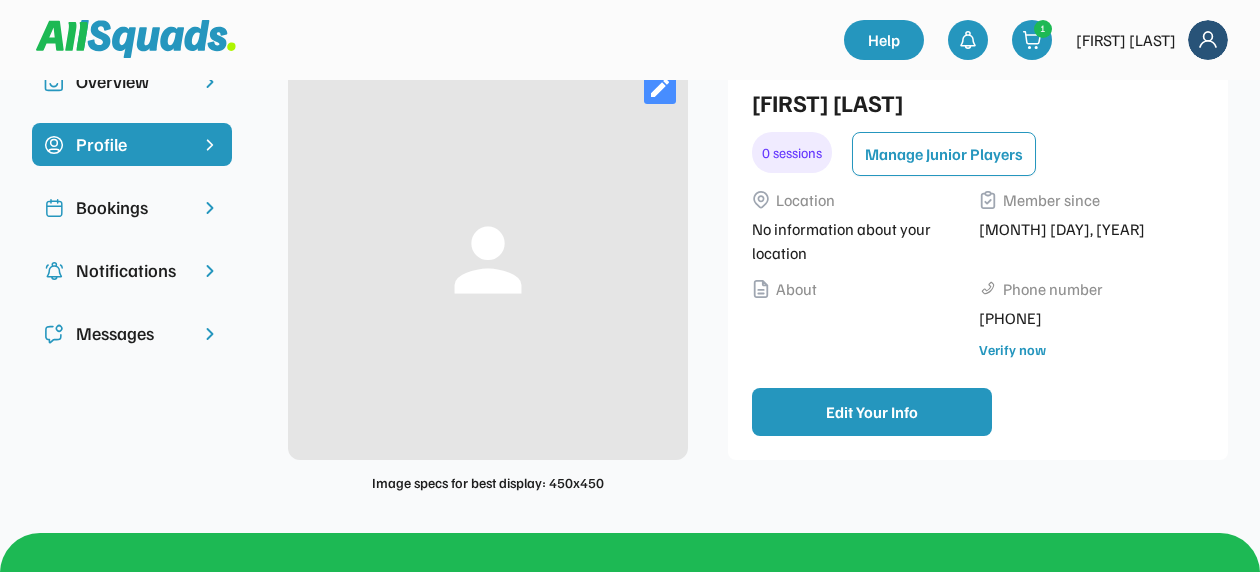 scroll, scrollTop: 51, scrollLeft: 0, axis: vertical 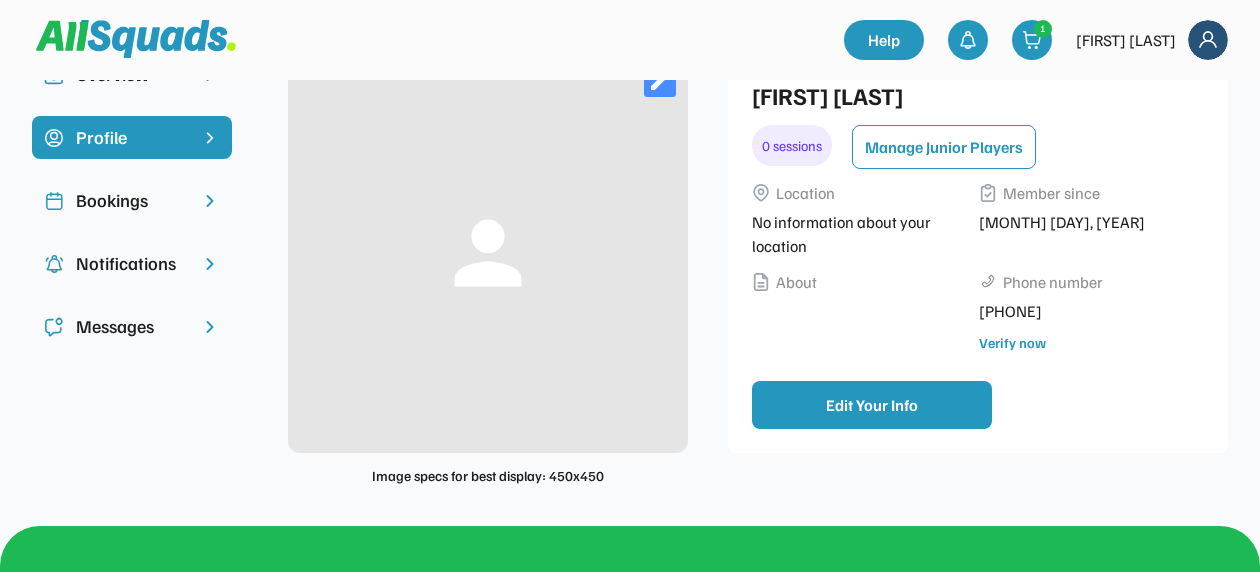 click on "Verify now" at bounding box center (1012, 342) 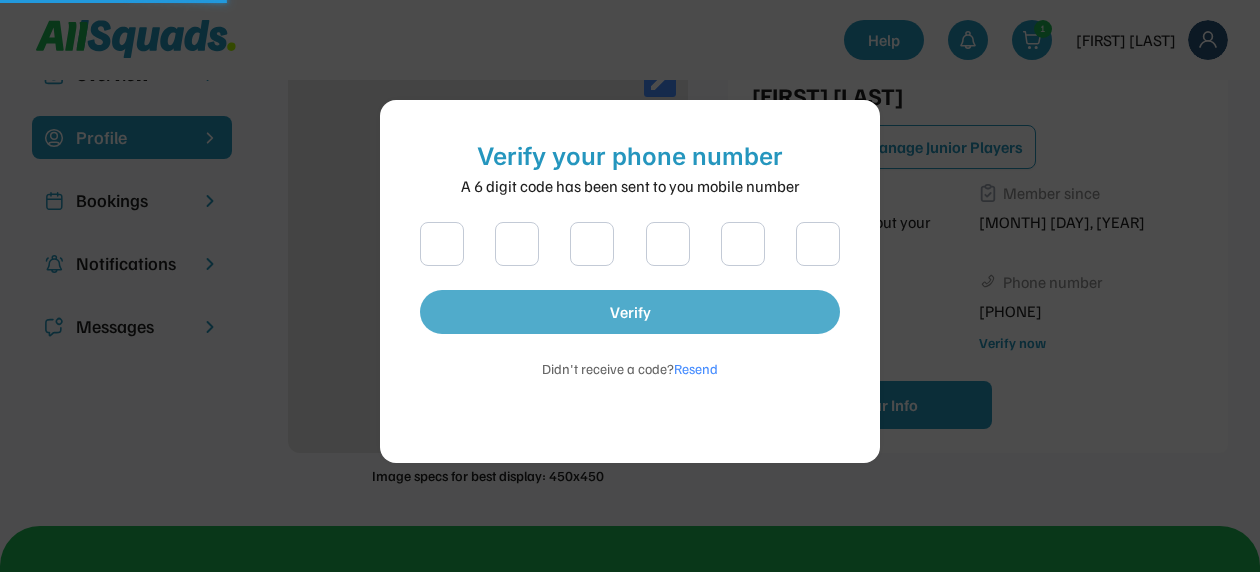 click on "Verify" at bounding box center [630, 312] 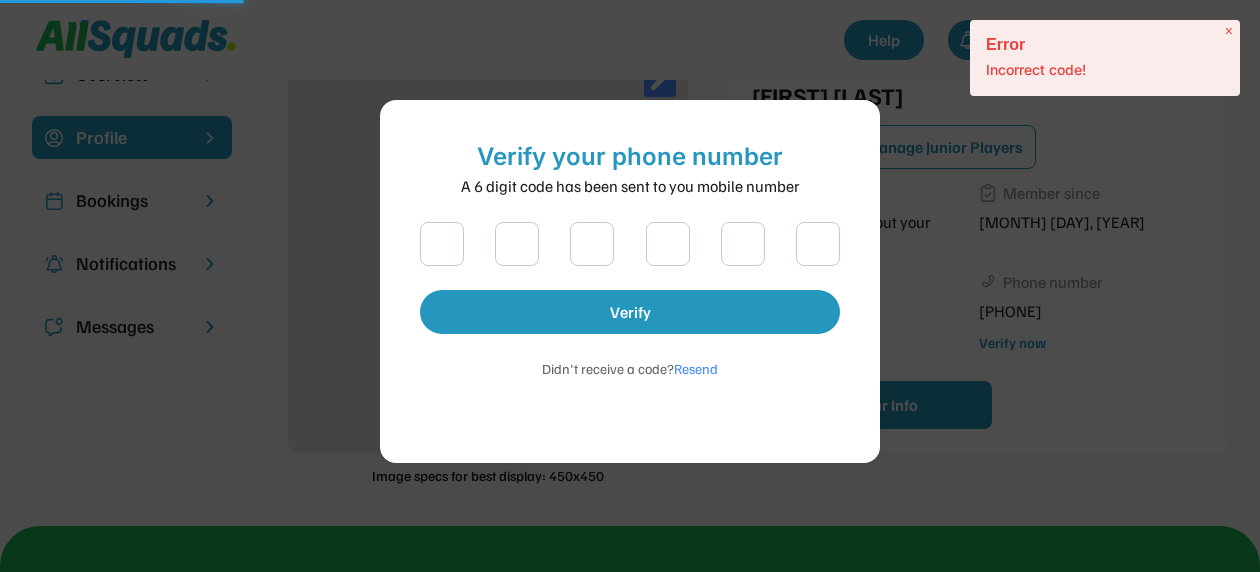 click at bounding box center (630, 286) 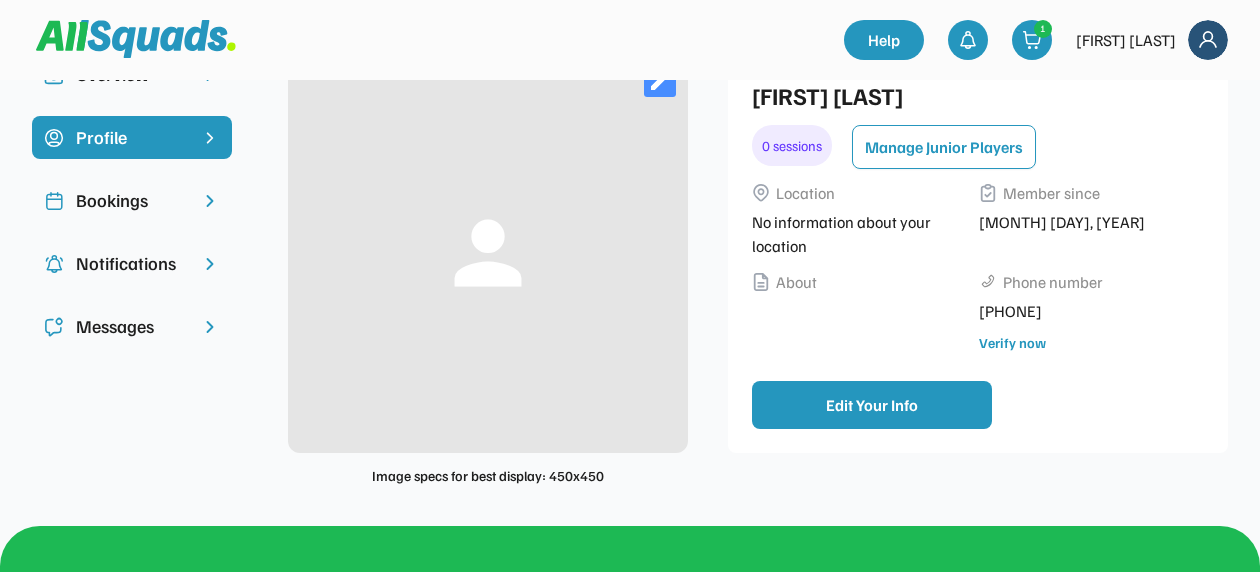 click on "Verify now" at bounding box center [1012, 342] 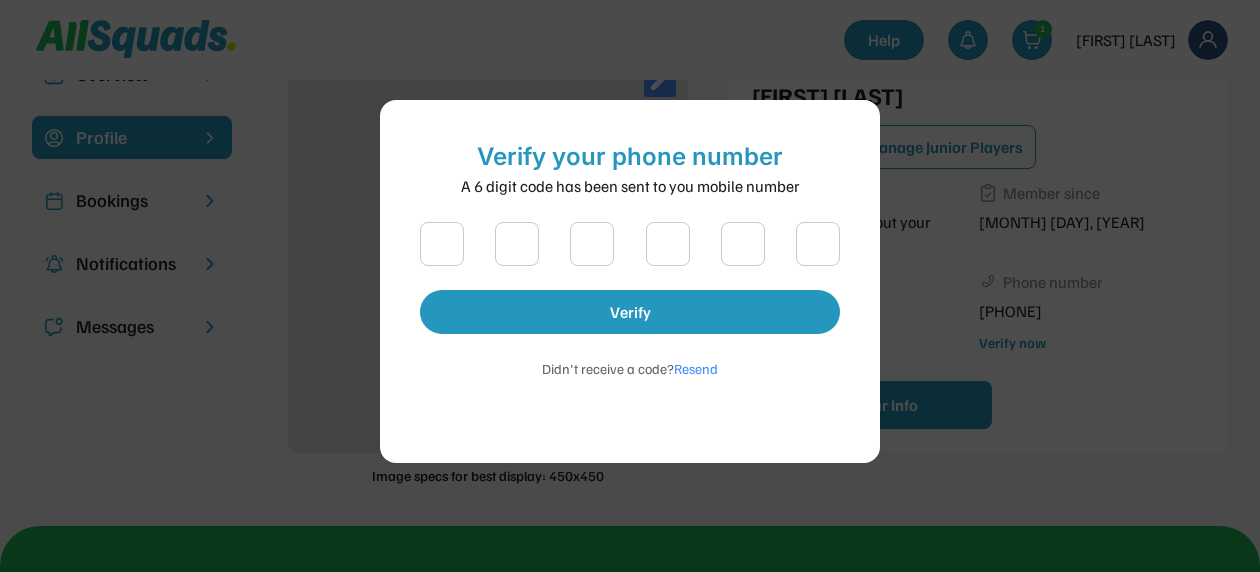 click at bounding box center [442, 244] 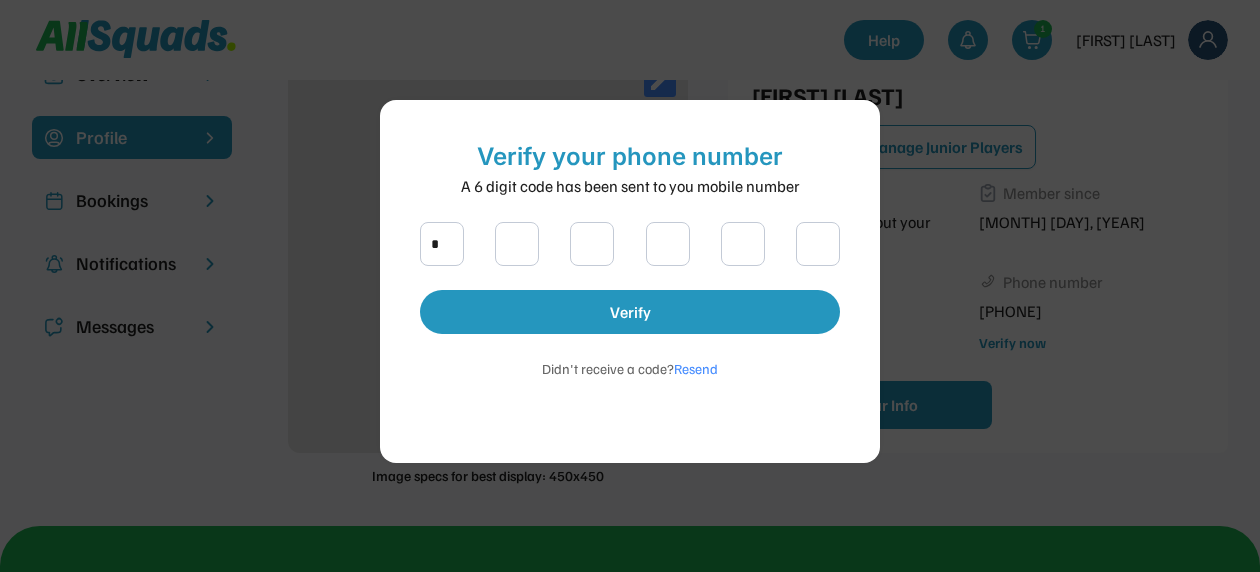 type on "*" 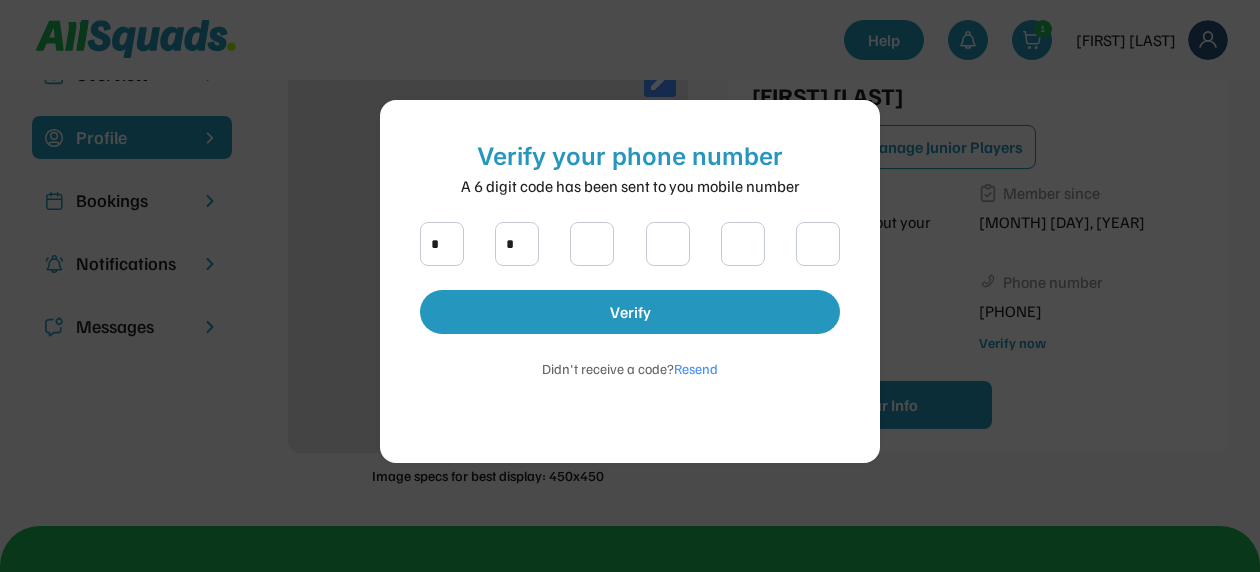 type on "*" 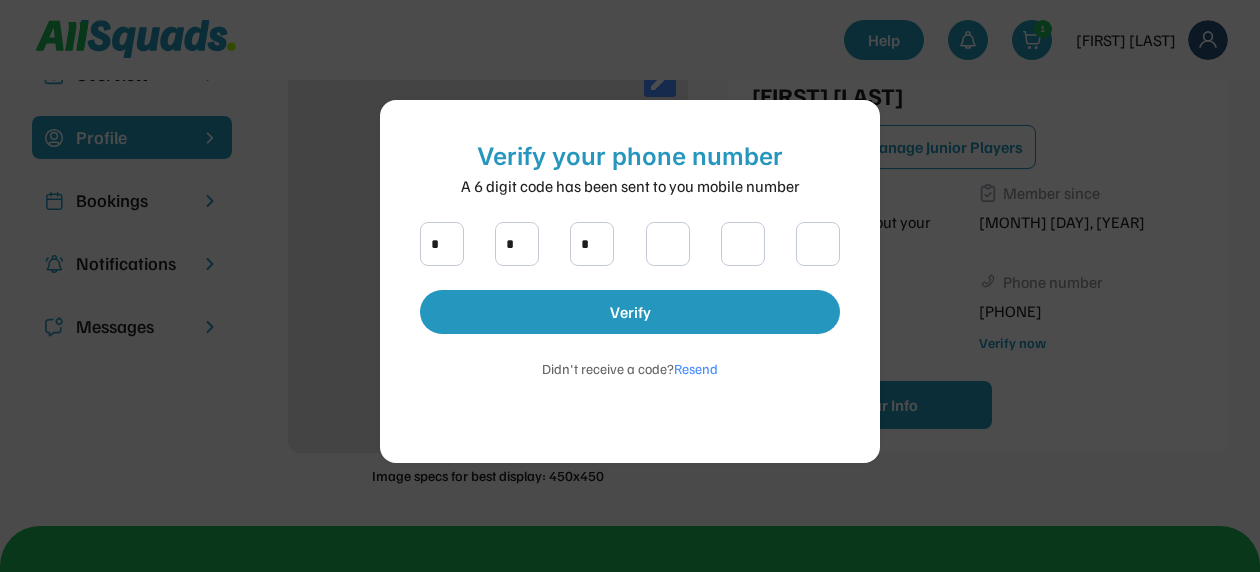 type on "*" 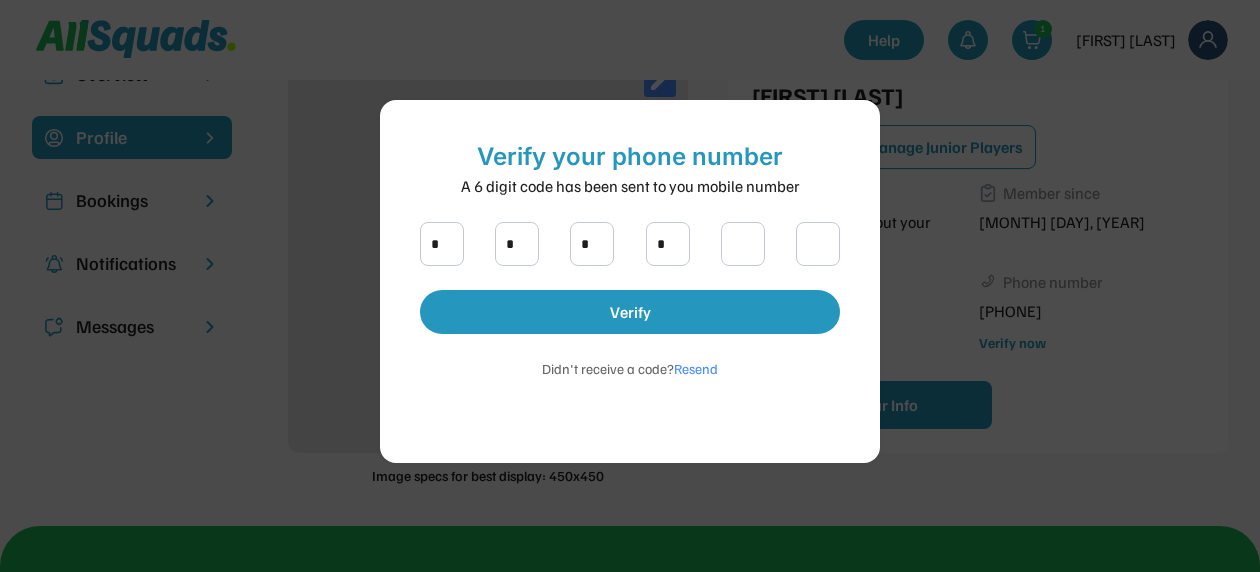 type on "*" 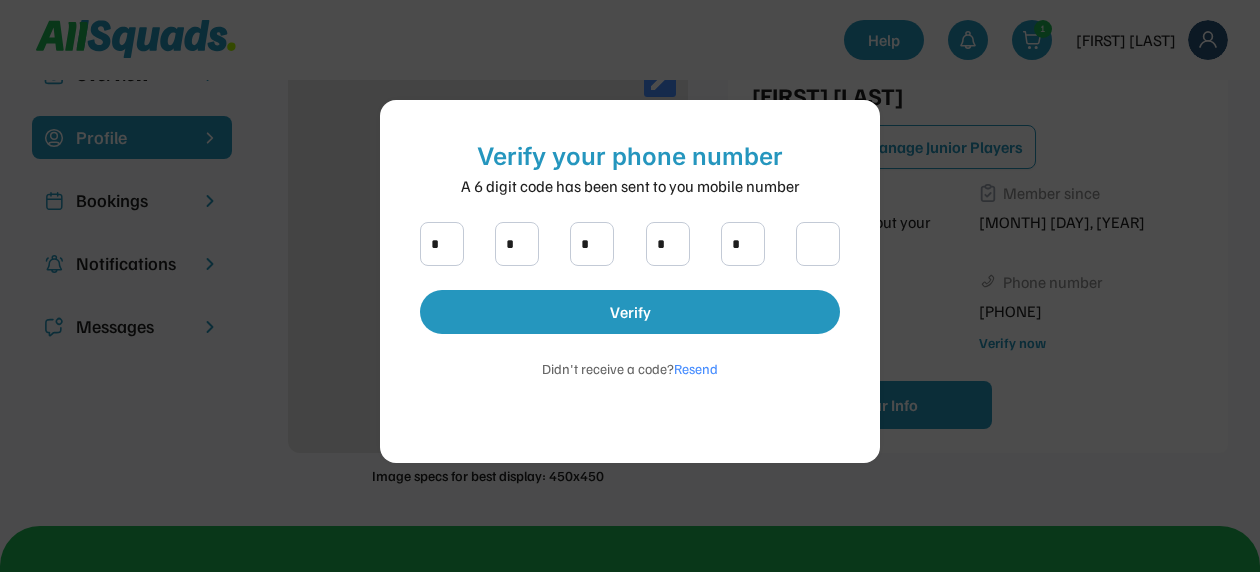type on "*" 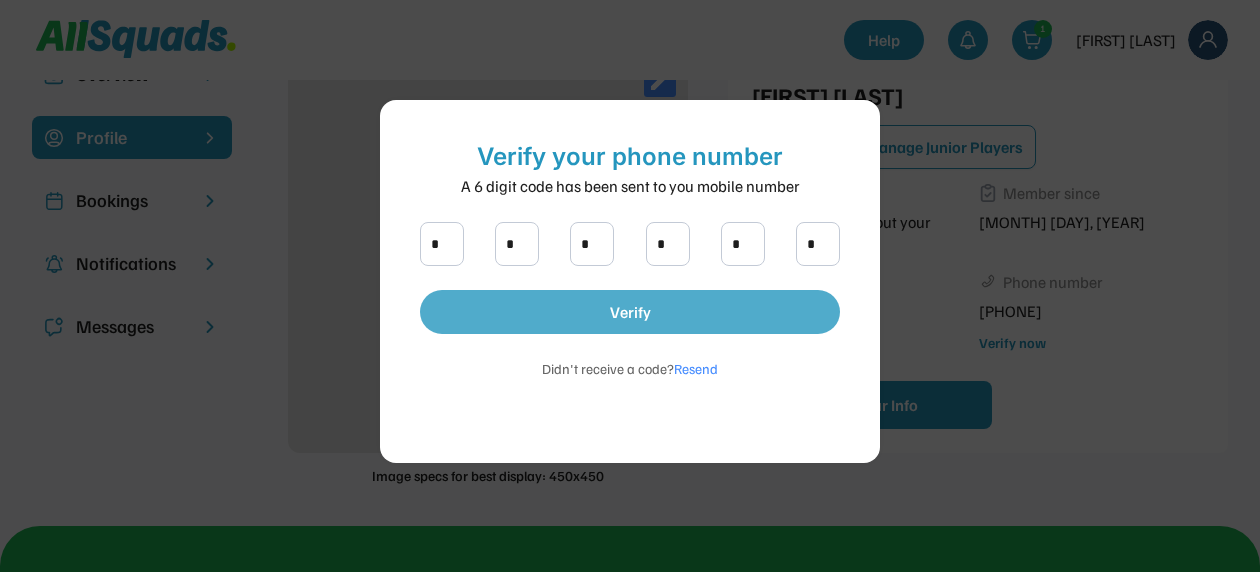 type on "*" 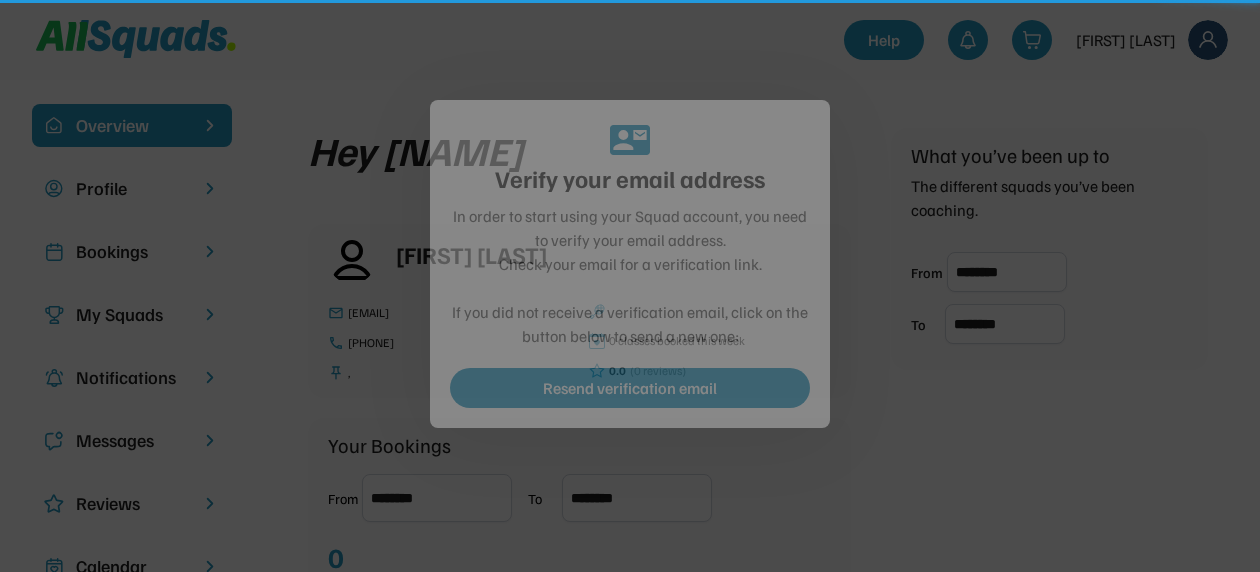 scroll, scrollTop: 0, scrollLeft: 0, axis: both 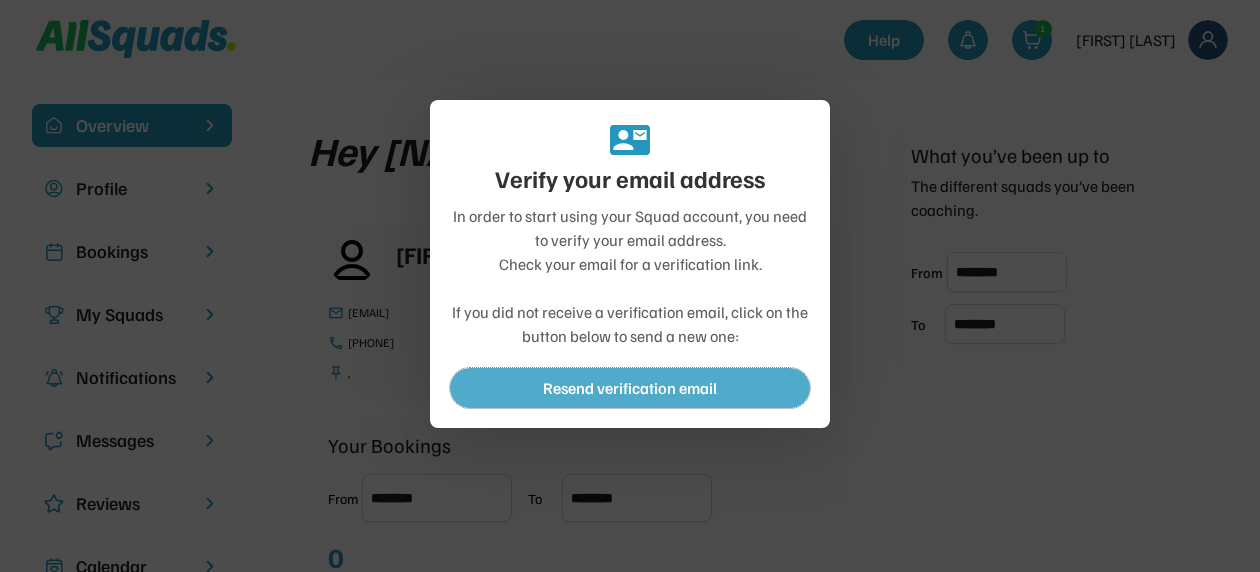 click on "Resend verification email" at bounding box center [630, 388] 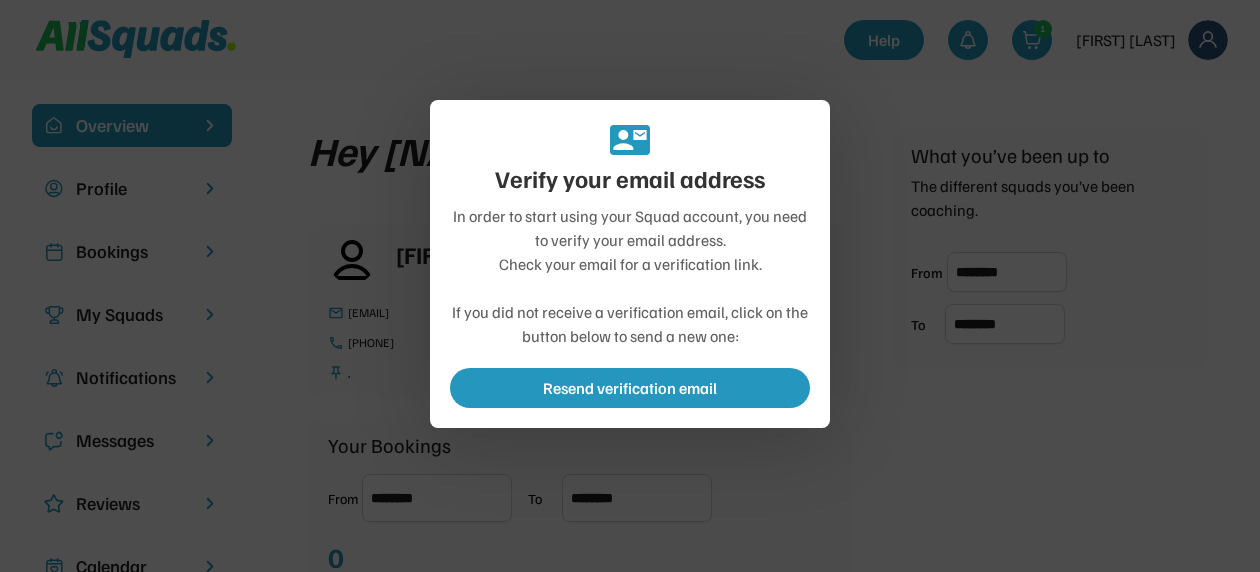 click at bounding box center (630, 286) 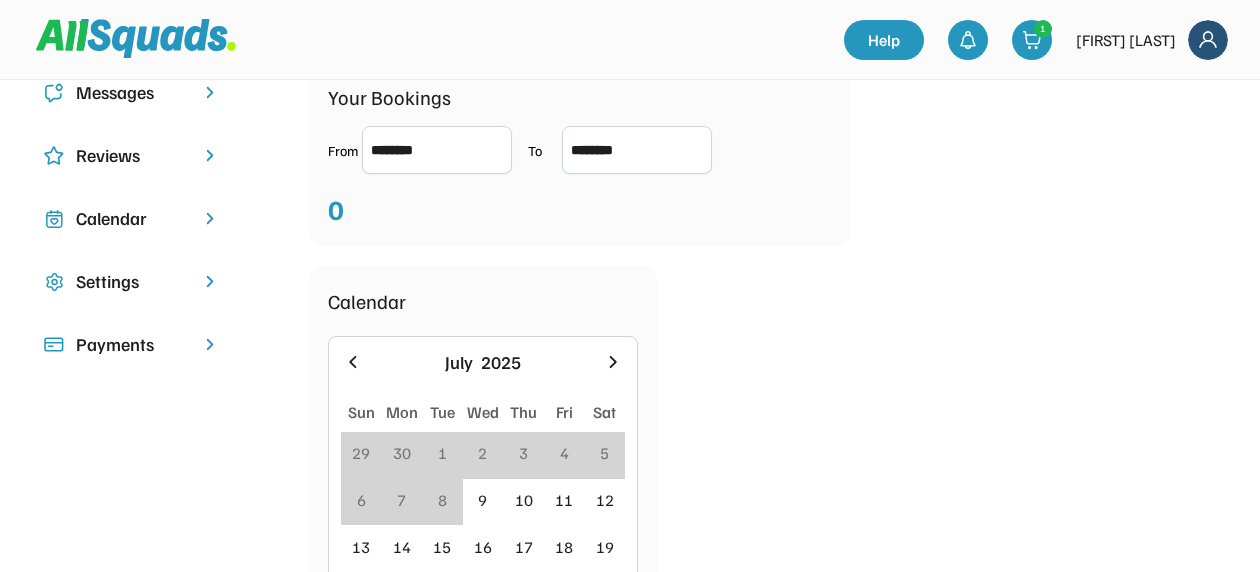 scroll, scrollTop: 363, scrollLeft: 0, axis: vertical 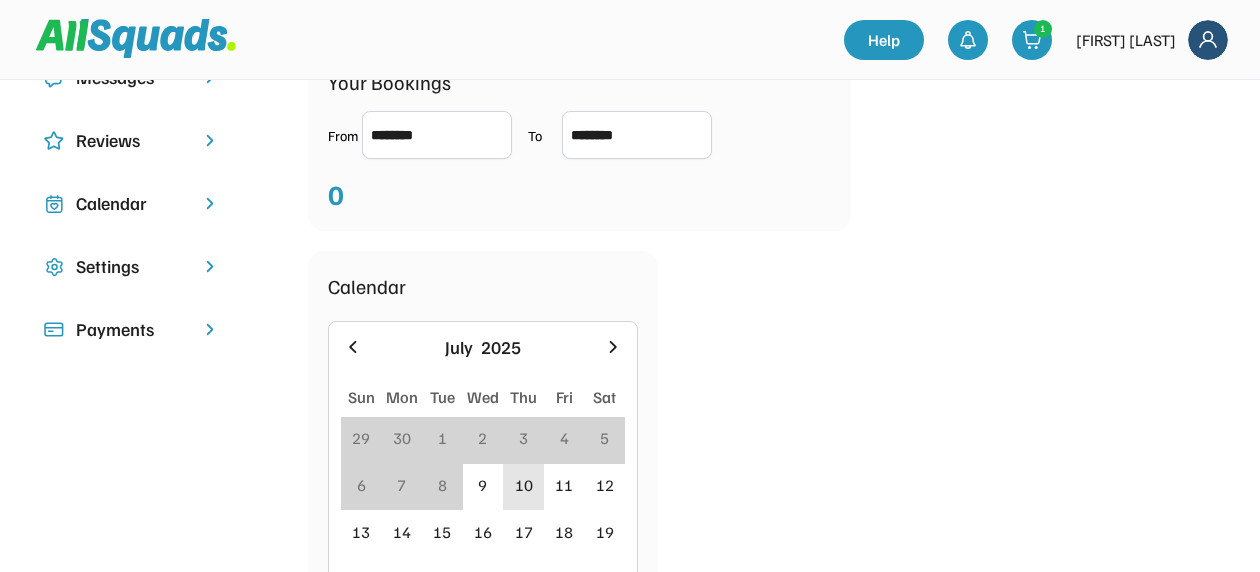 click on "10" at bounding box center (524, 485) 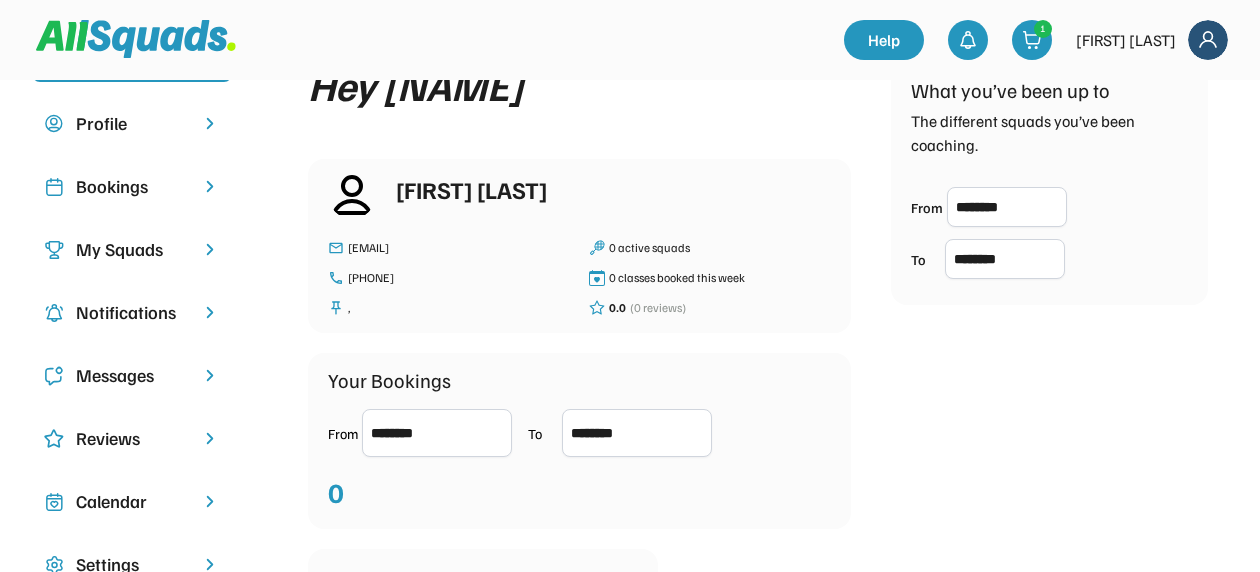 scroll, scrollTop: 0, scrollLeft: 0, axis: both 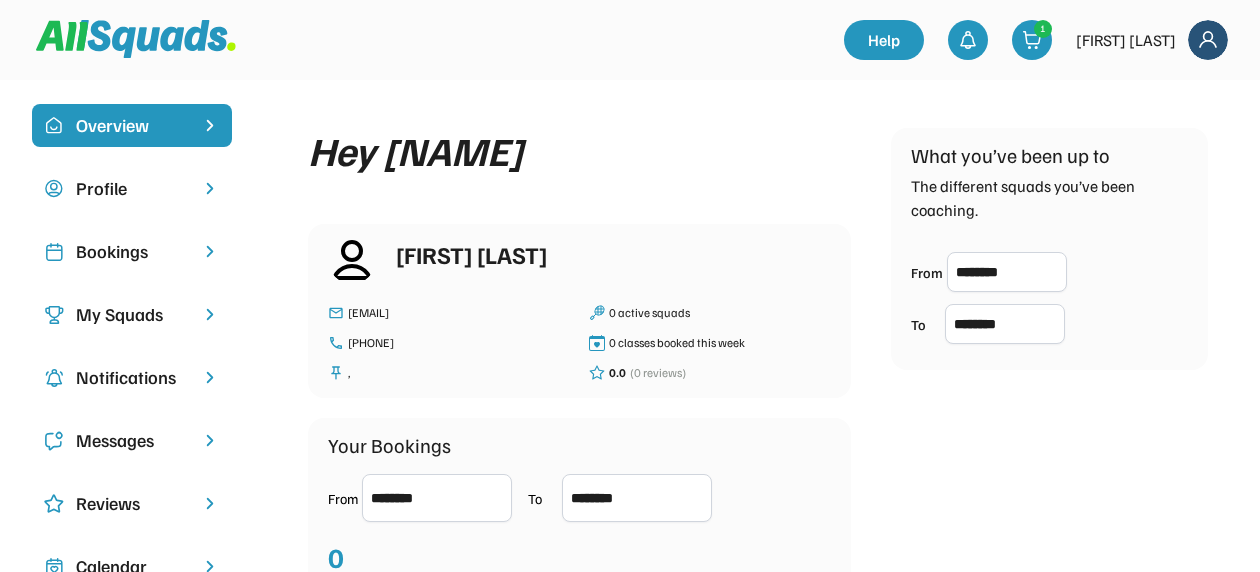 click on "Bookings" at bounding box center [132, 251] 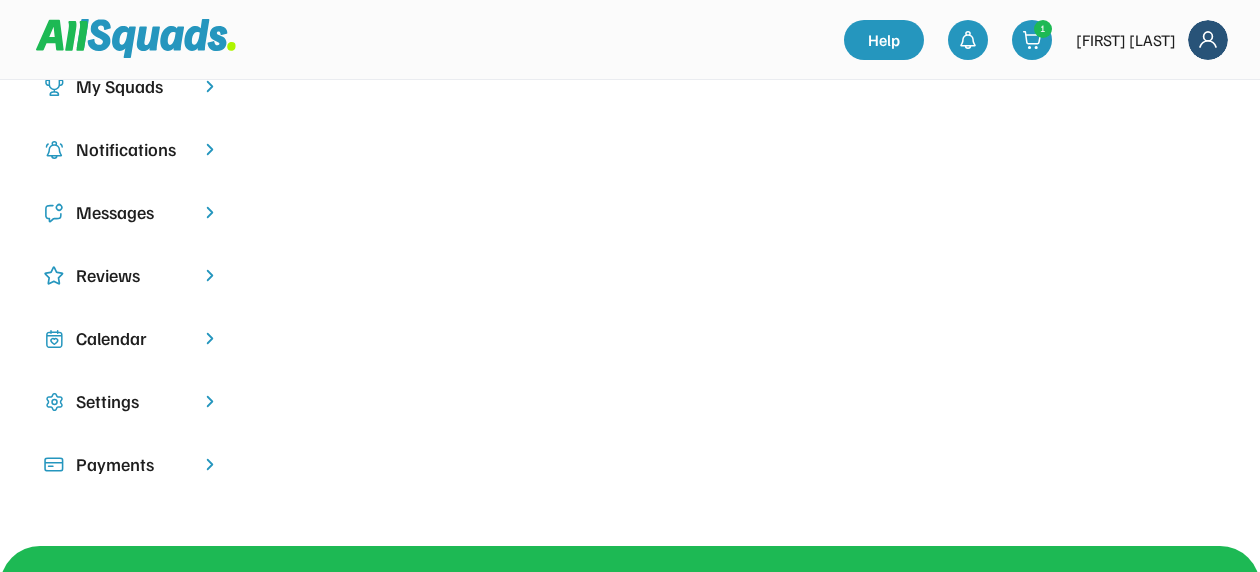 scroll, scrollTop: 0, scrollLeft: 0, axis: both 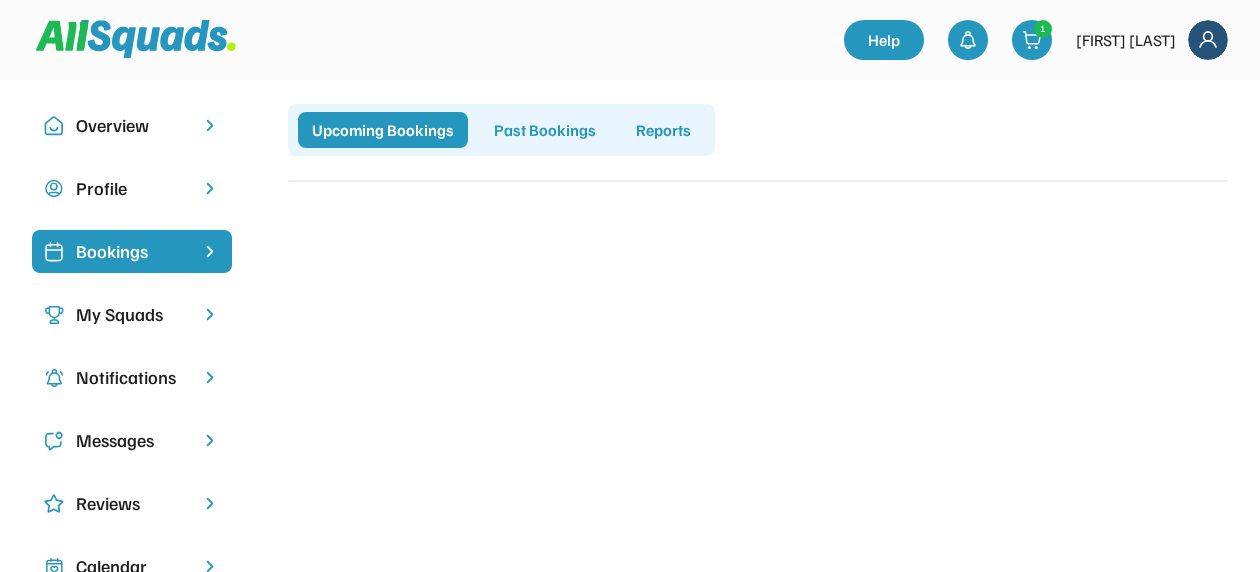 click on "Profile" at bounding box center (132, 188) 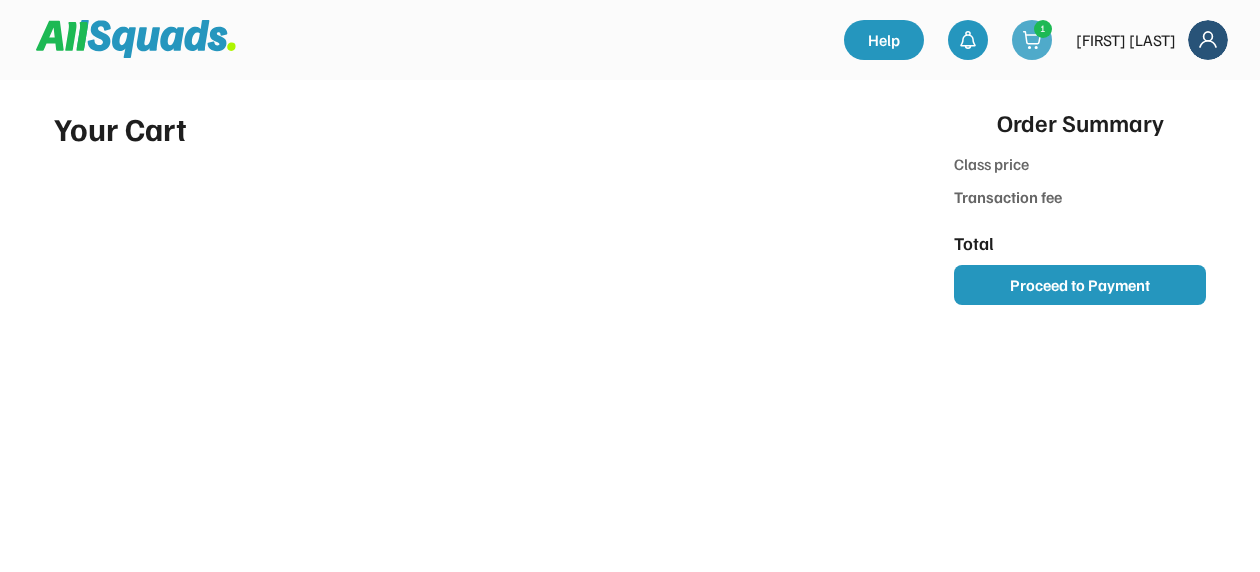 scroll, scrollTop: 0, scrollLeft: 0, axis: both 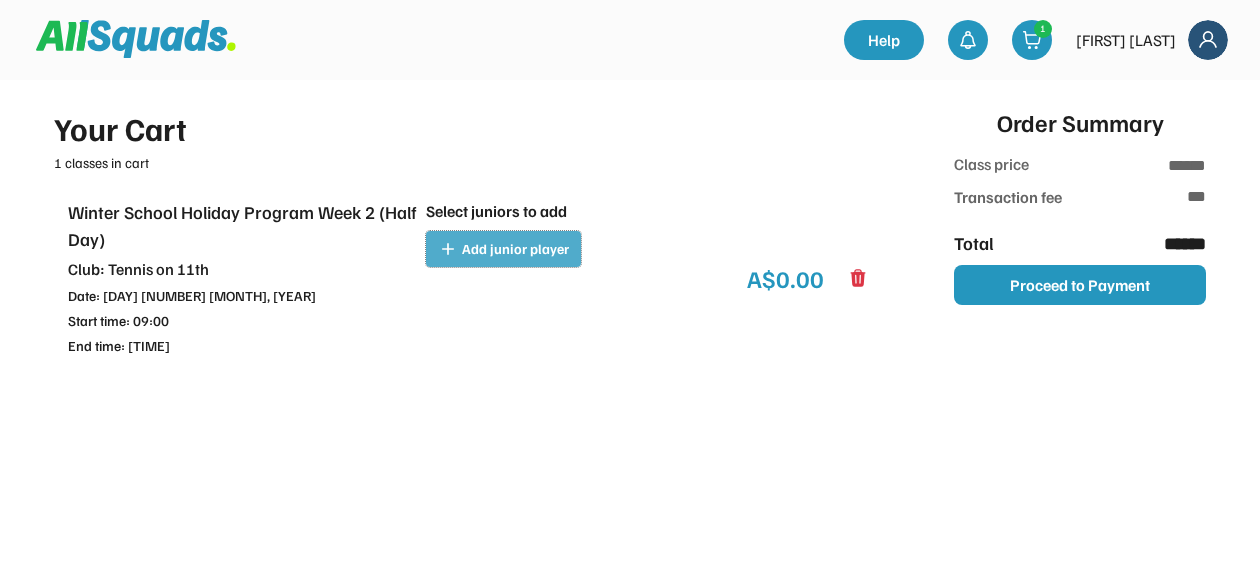 click on "Add junior player" at bounding box center [515, 249] 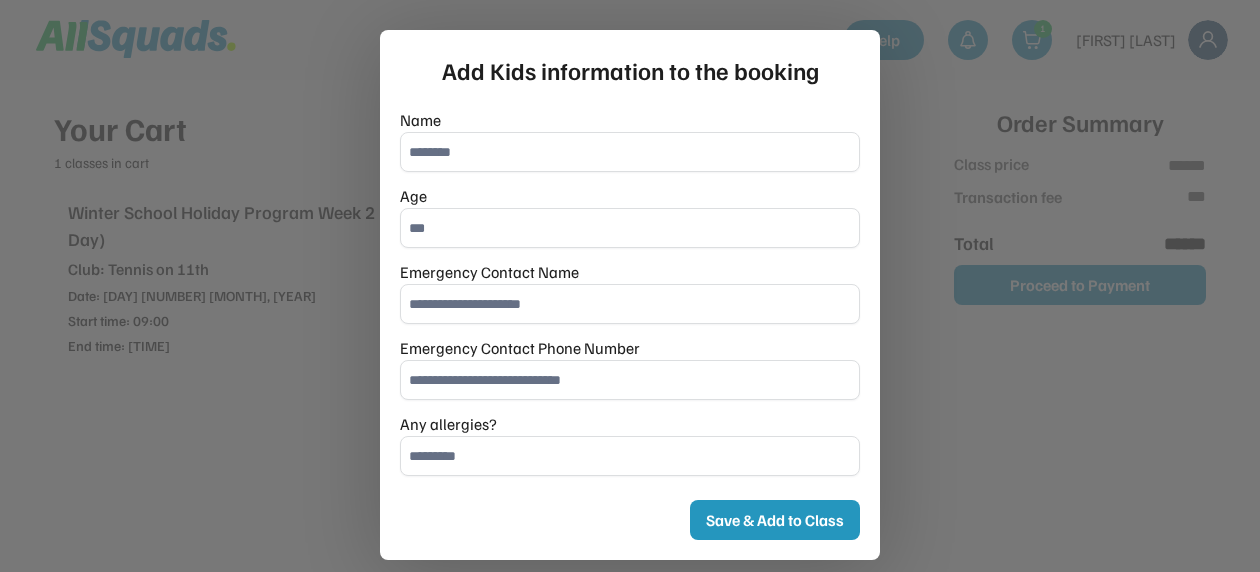 click at bounding box center (630, 152) 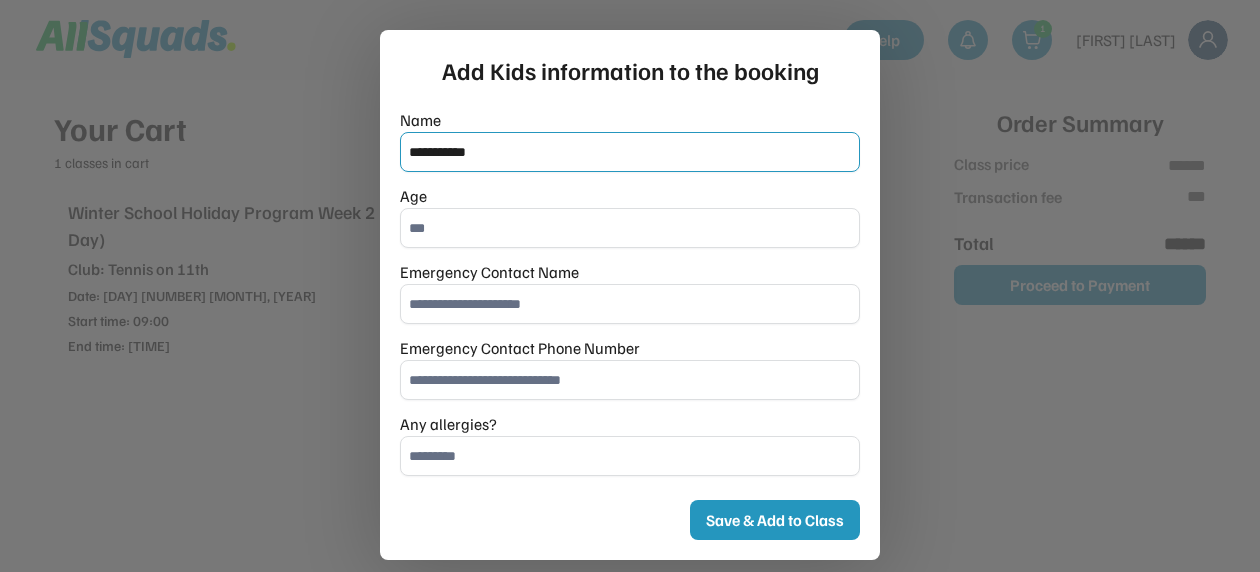 type on "**********" 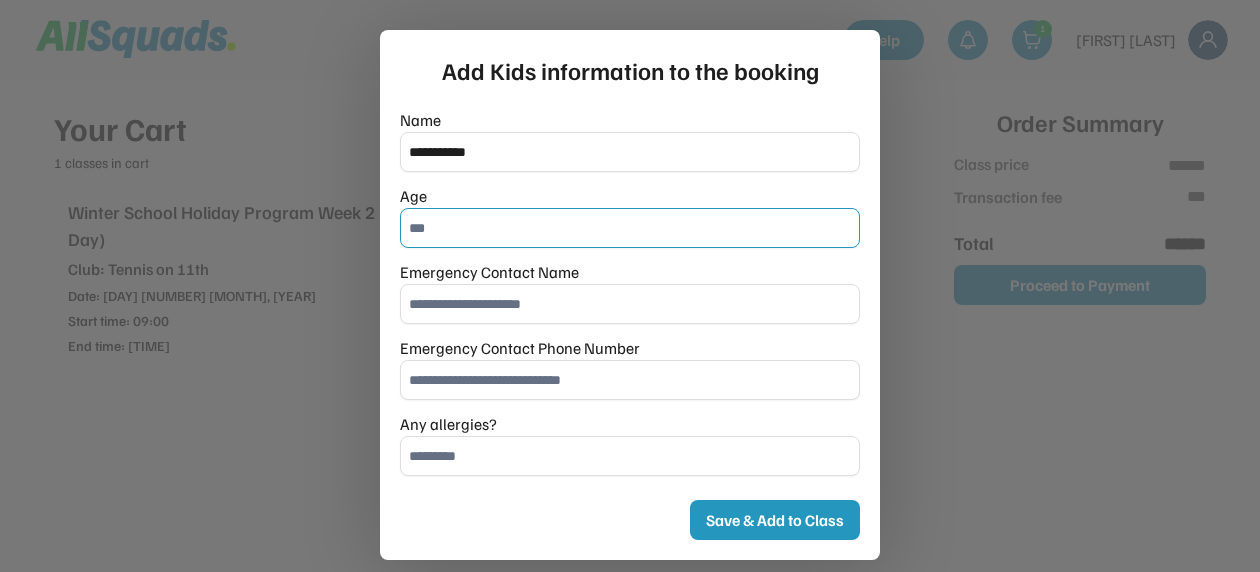 click at bounding box center [630, 228] 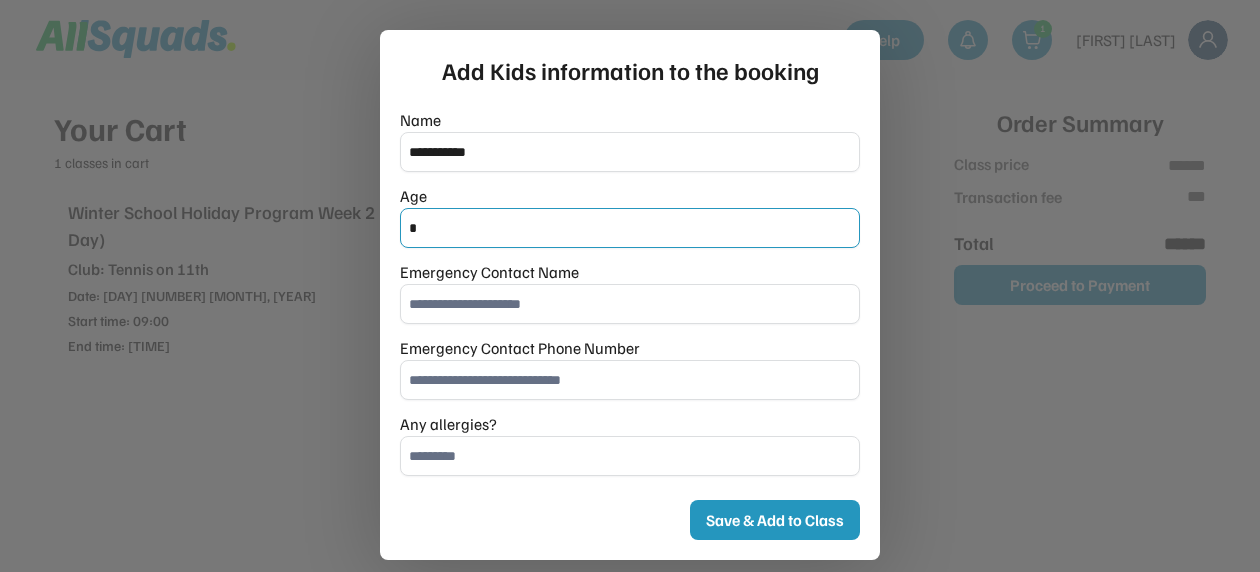 type on "*" 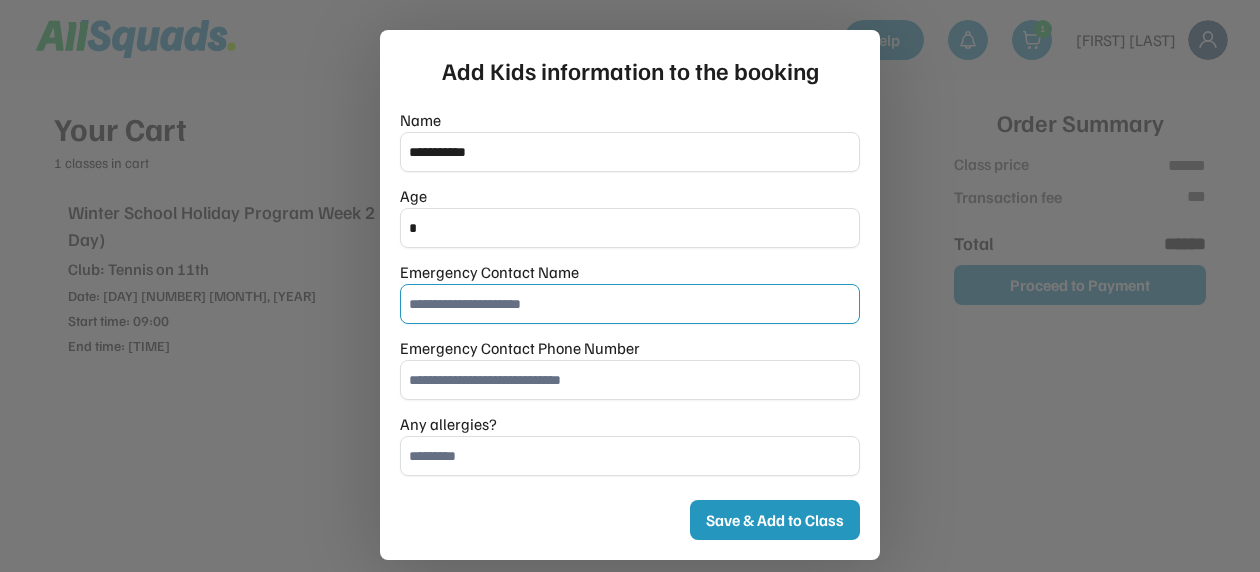 click at bounding box center (630, 304) 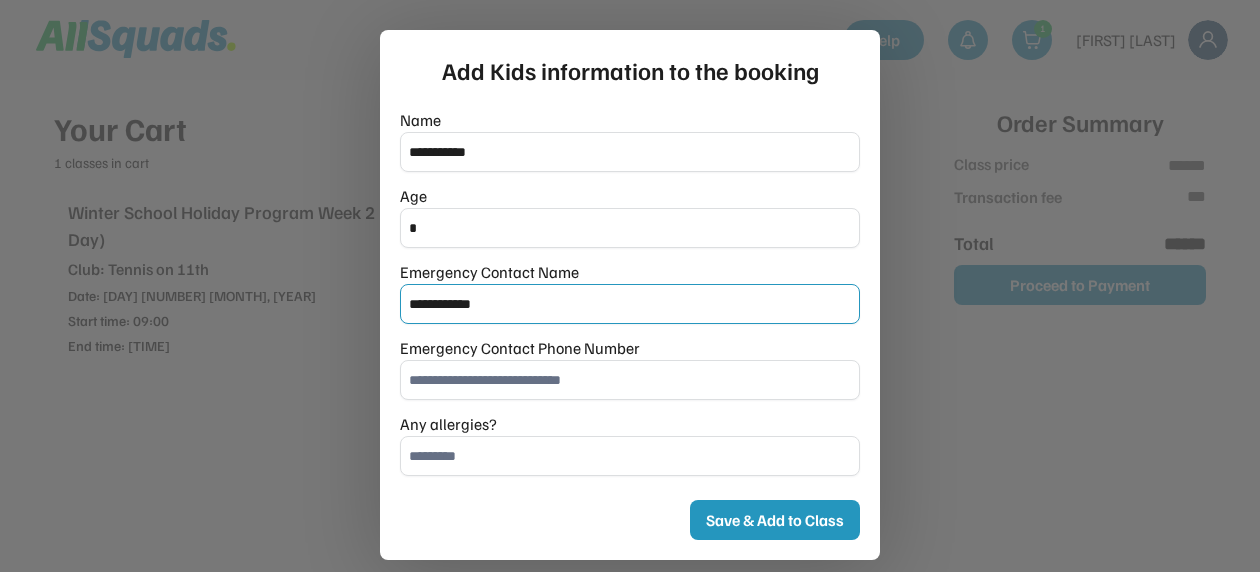 type on "**********" 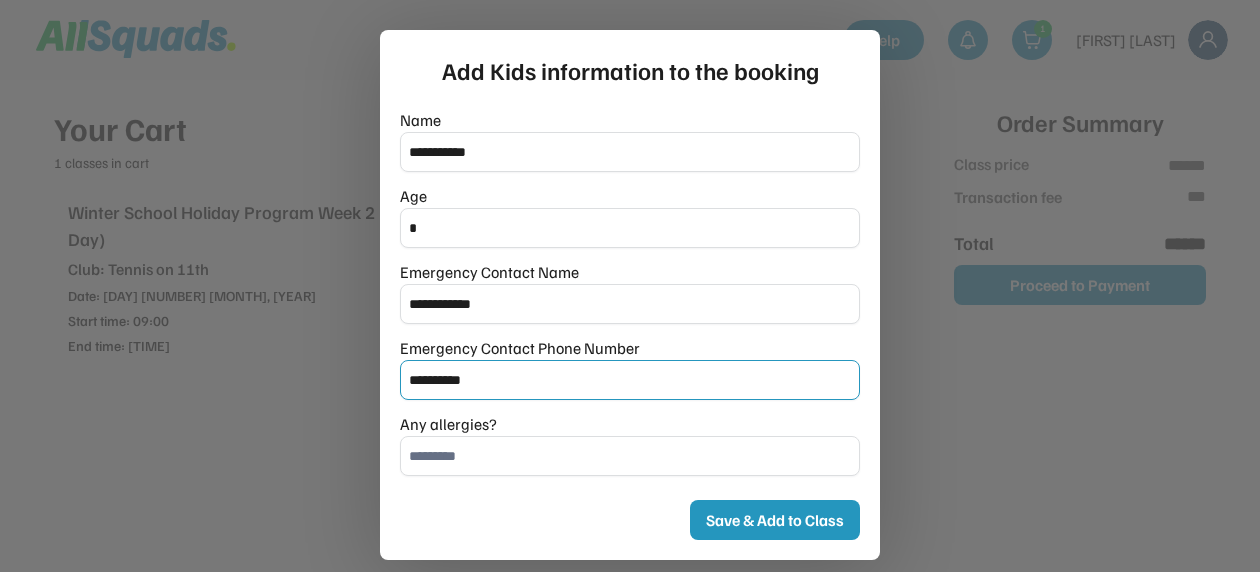 type on "**********" 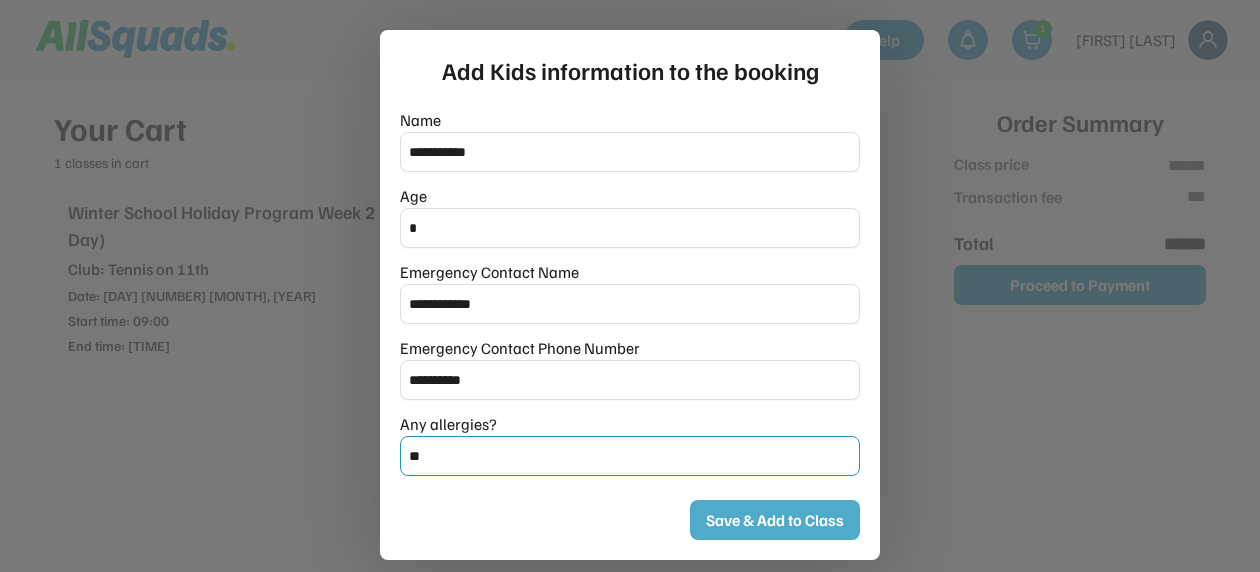 type on "**" 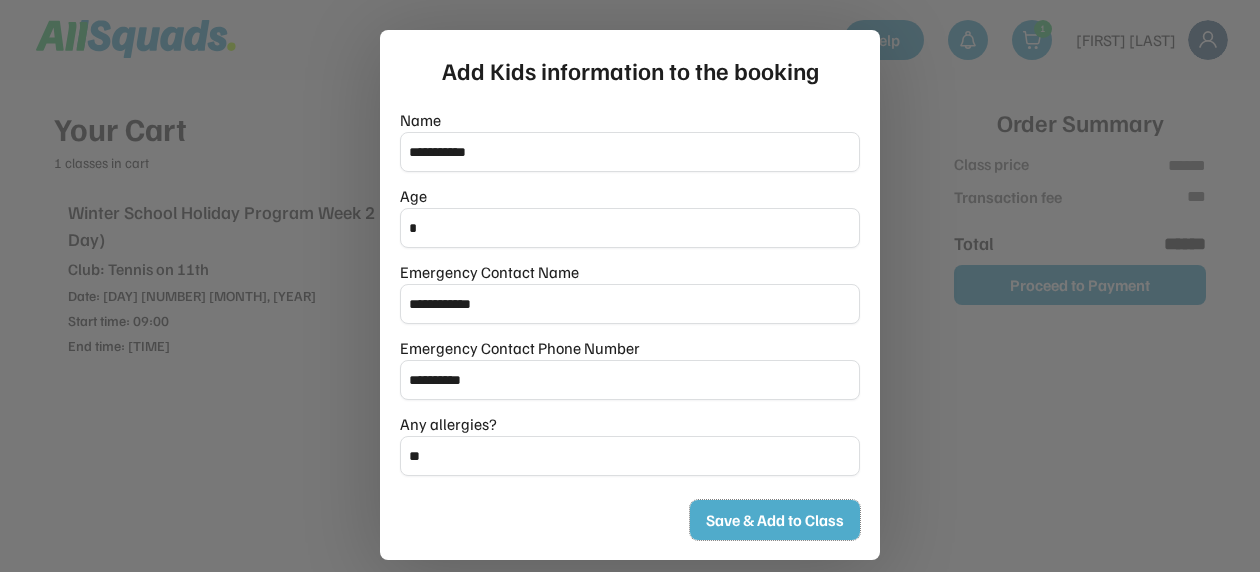 click on "Save & Add to Class" at bounding box center [775, 520] 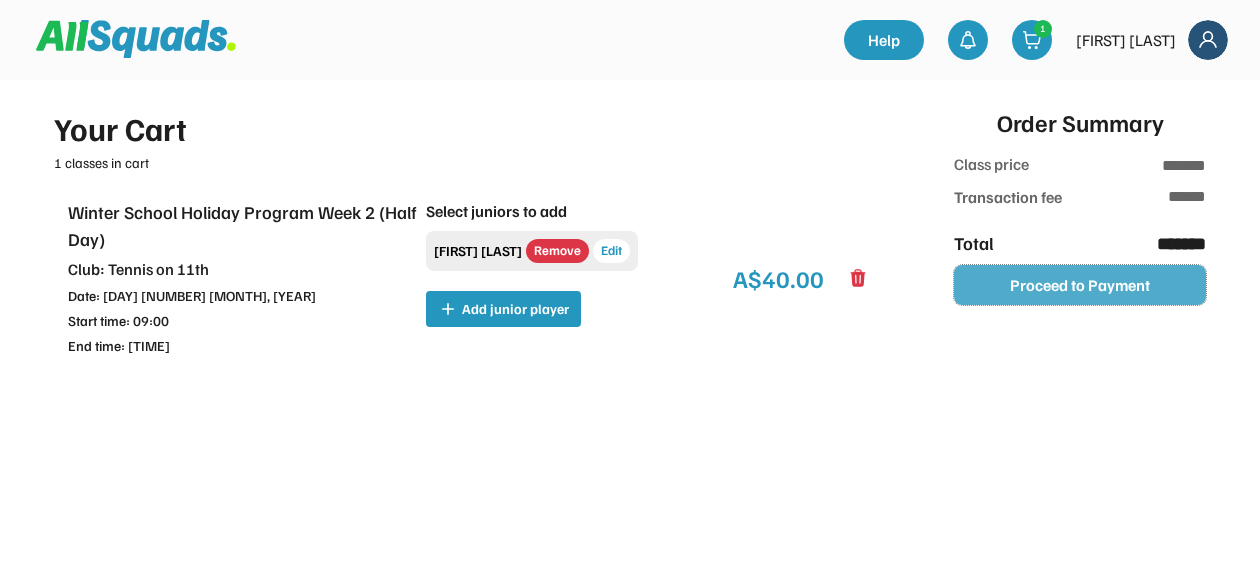 click on "Proceed to Payment" at bounding box center (1080, 285) 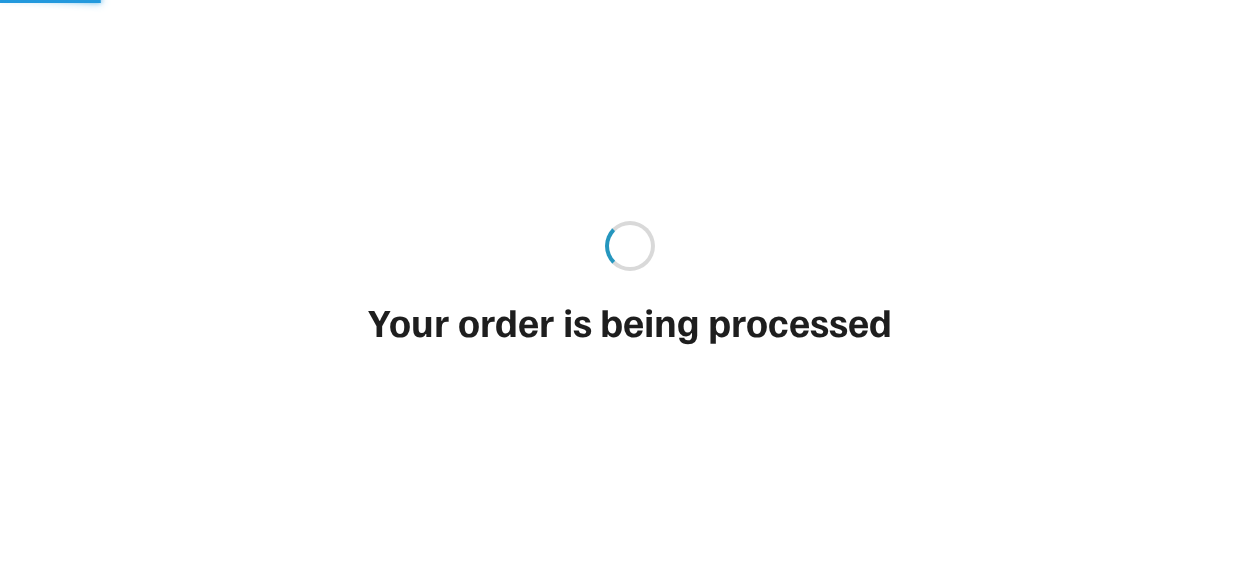 scroll, scrollTop: 0, scrollLeft: 0, axis: both 